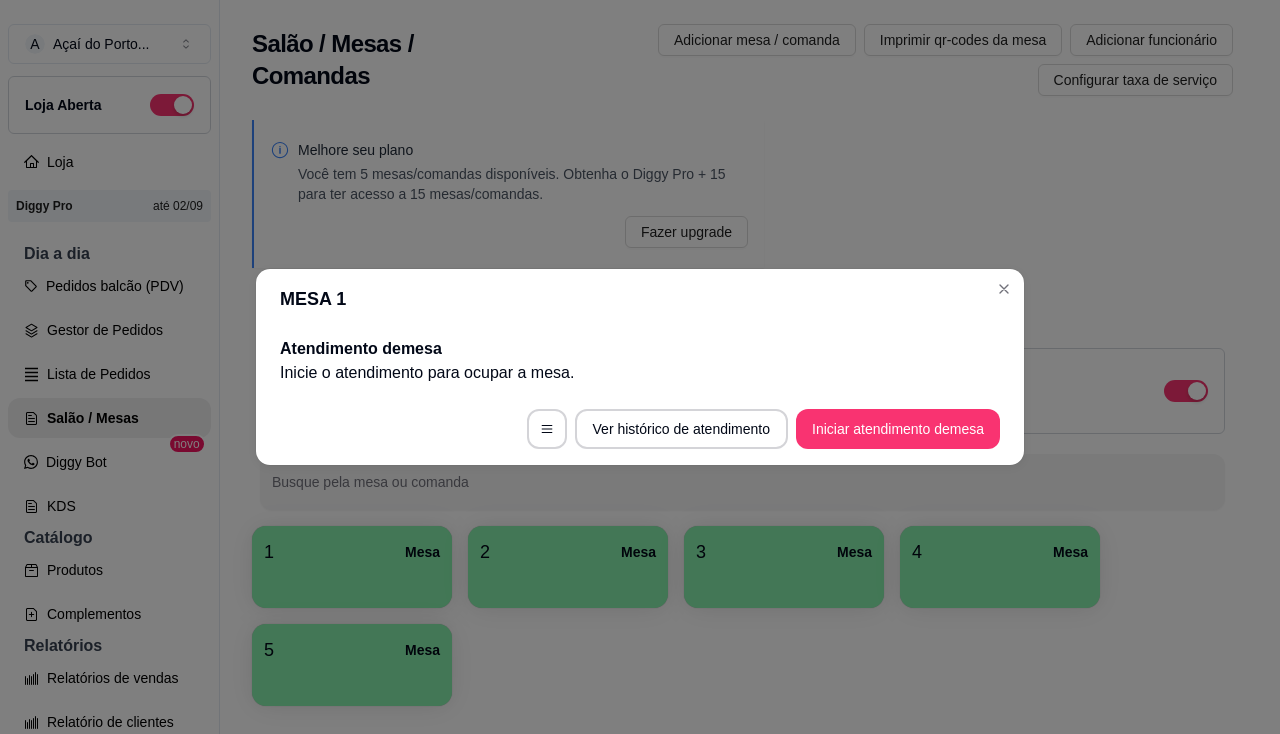 scroll, scrollTop: 0, scrollLeft: 0, axis: both 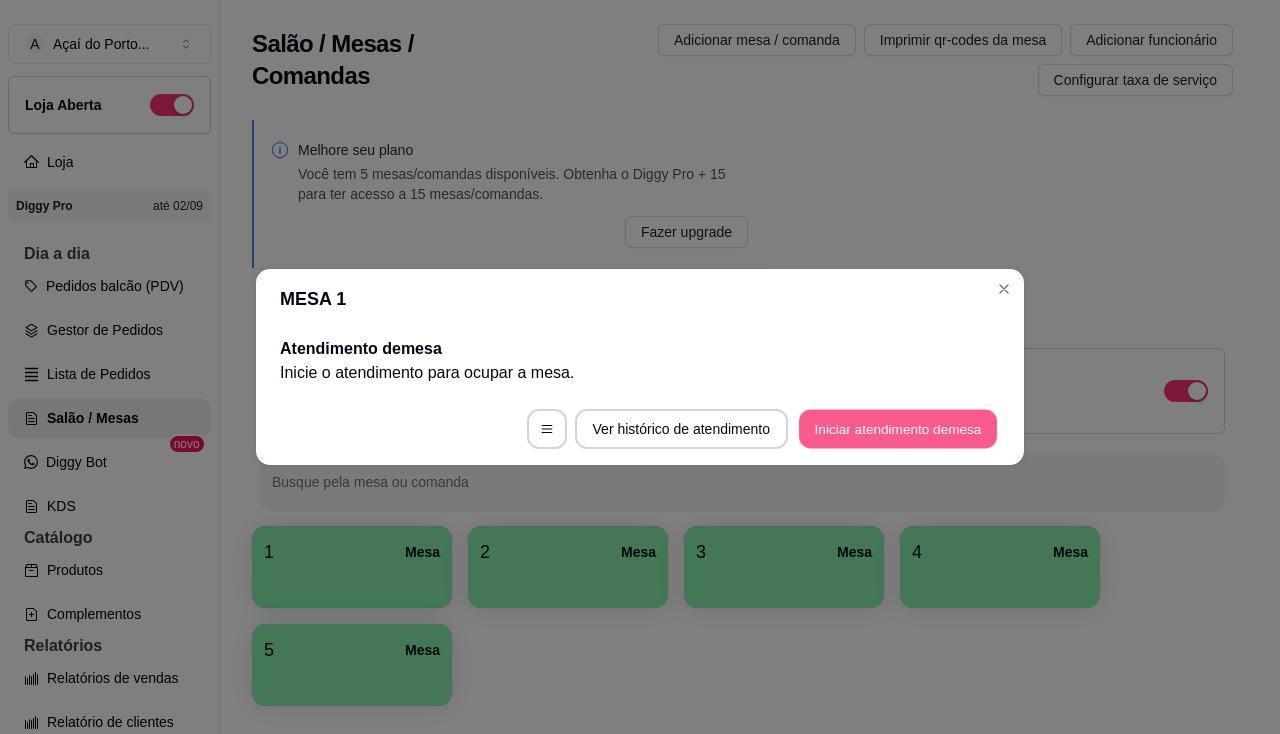 click on "Iniciar atendimento de  mesa" at bounding box center [898, 429] 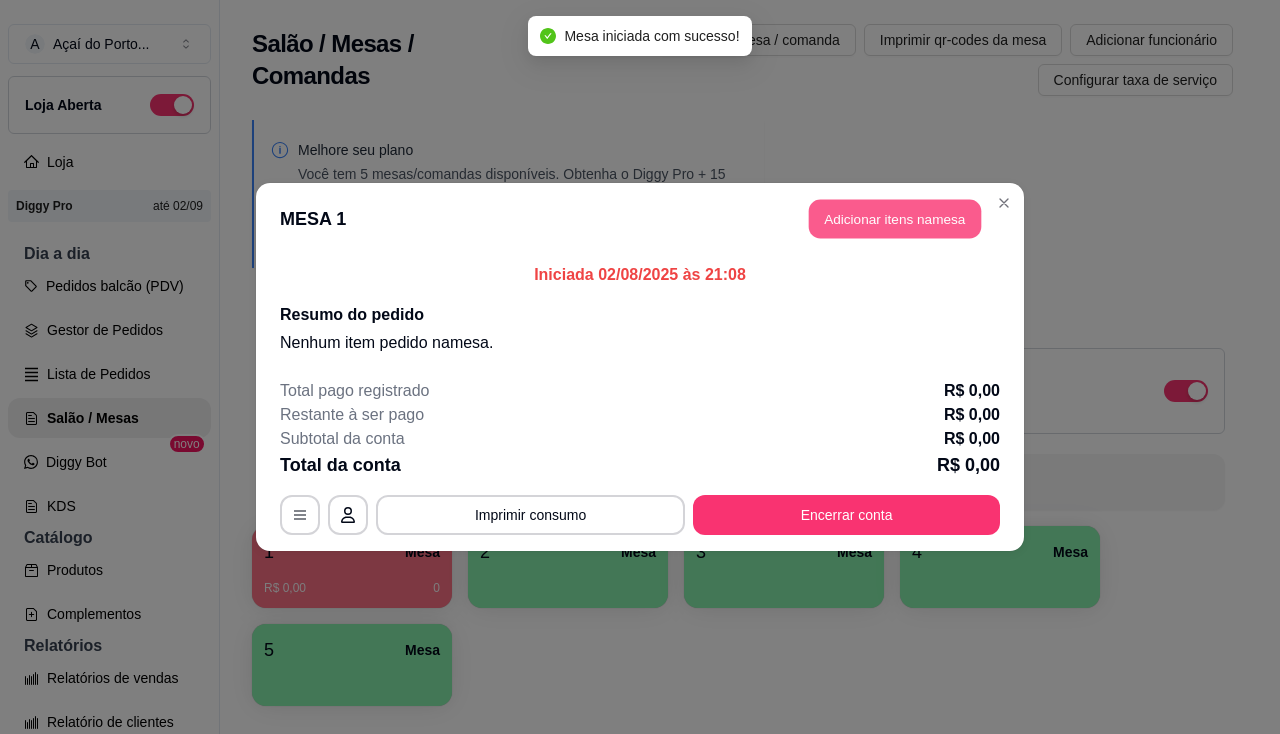 click on "Adicionar itens na  mesa" at bounding box center (895, 219) 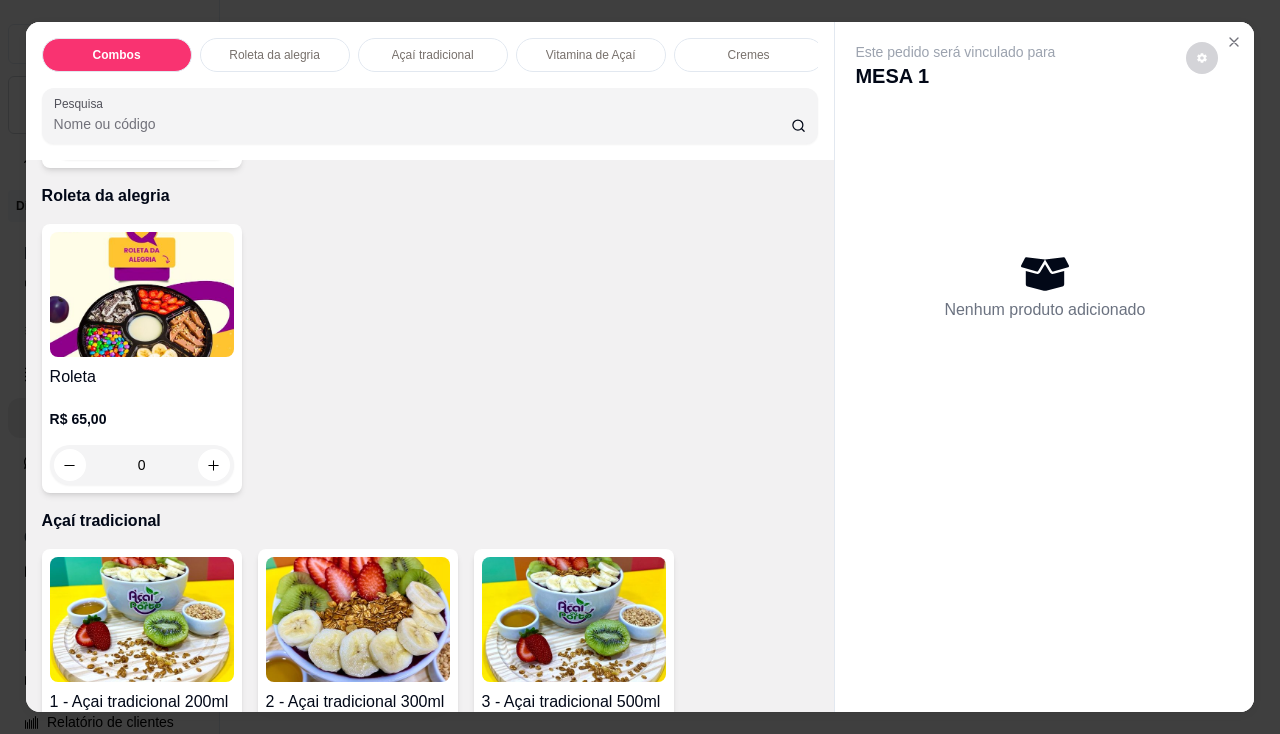 scroll, scrollTop: 900, scrollLeft: 0, axis: vertical 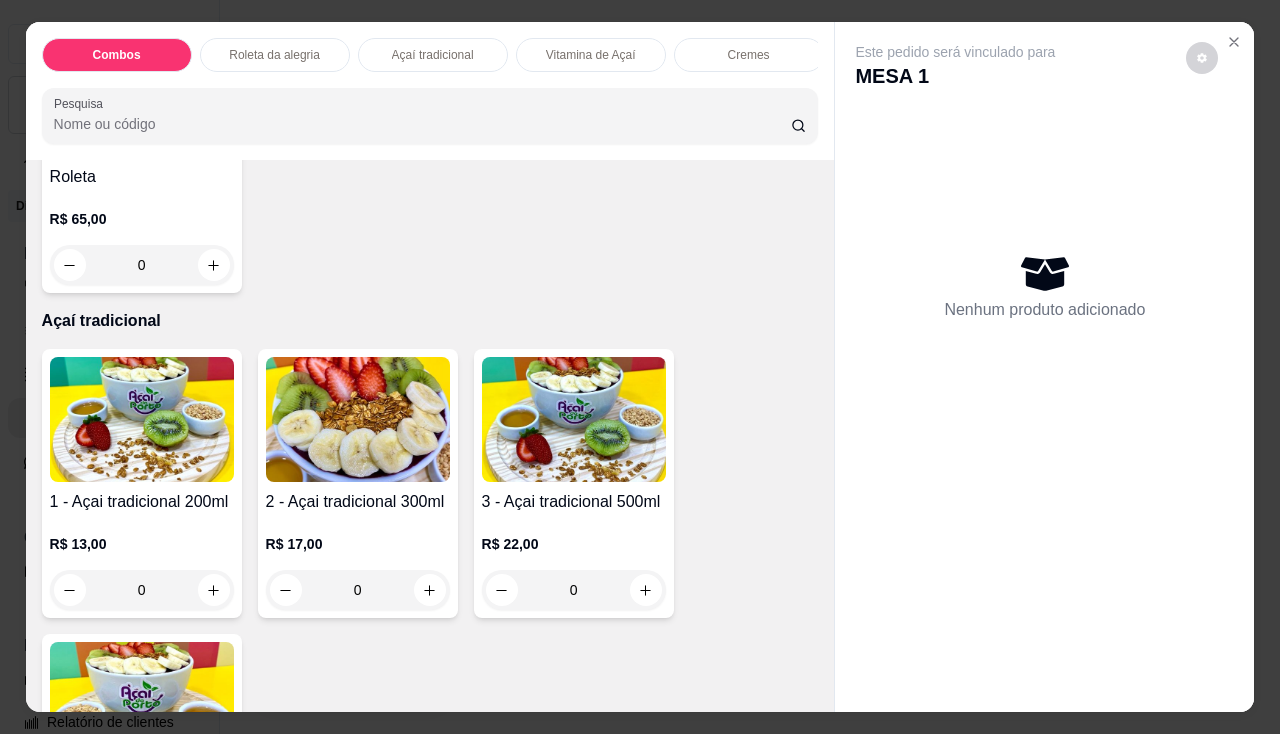 click at bounding box center [358, 419] 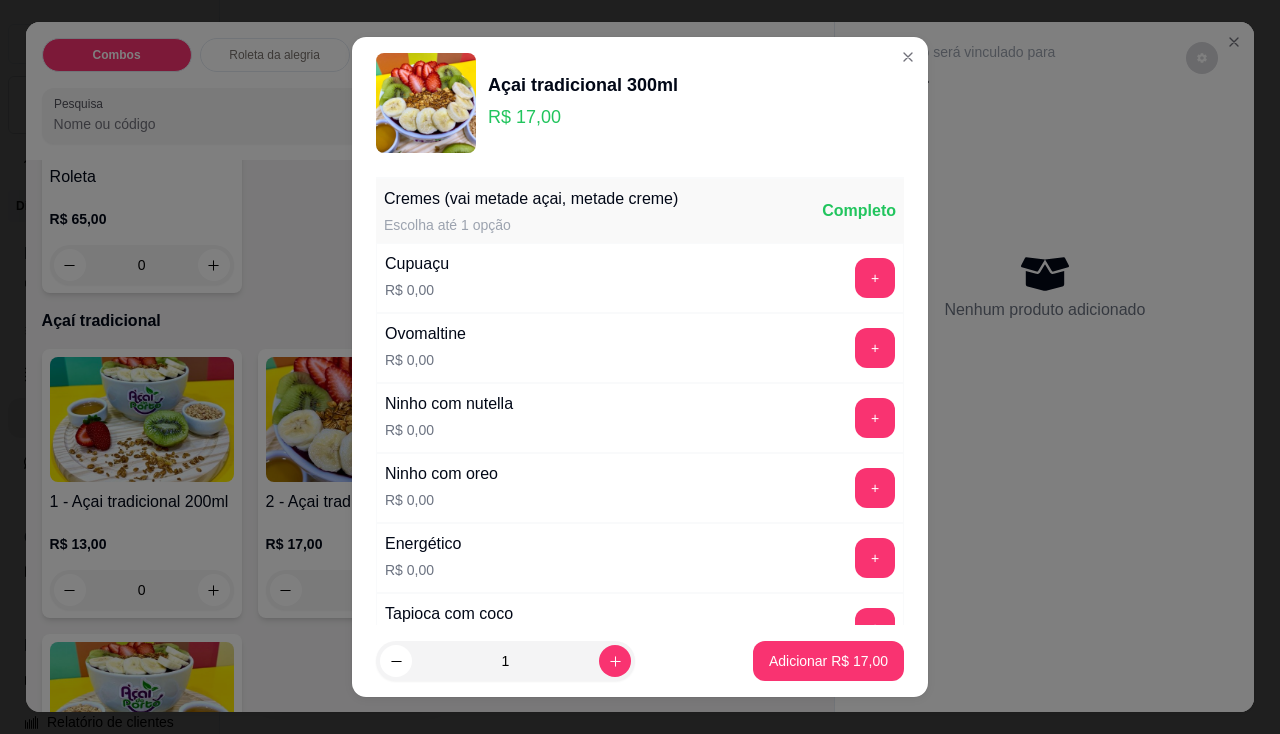 scroll, scrollTop: 300, scrollLeft: 0, axis: vertical 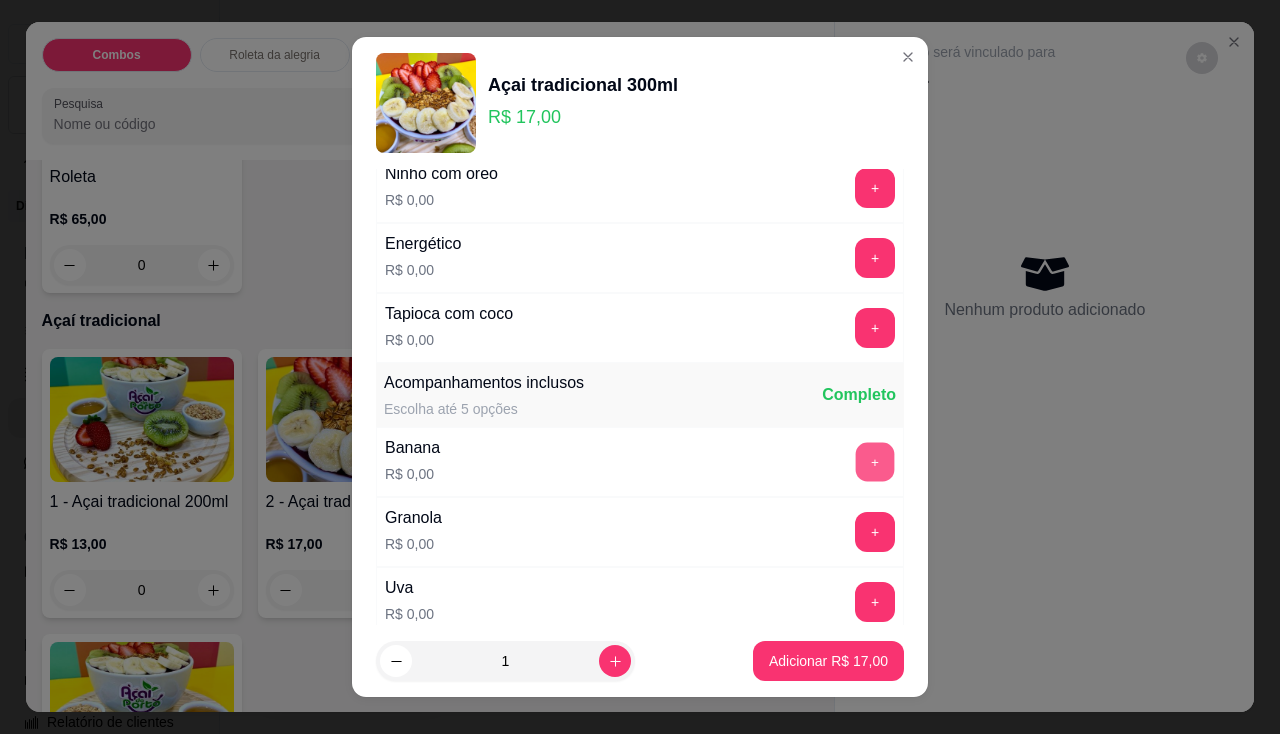 click on "+" at bounding box center (875, 461) 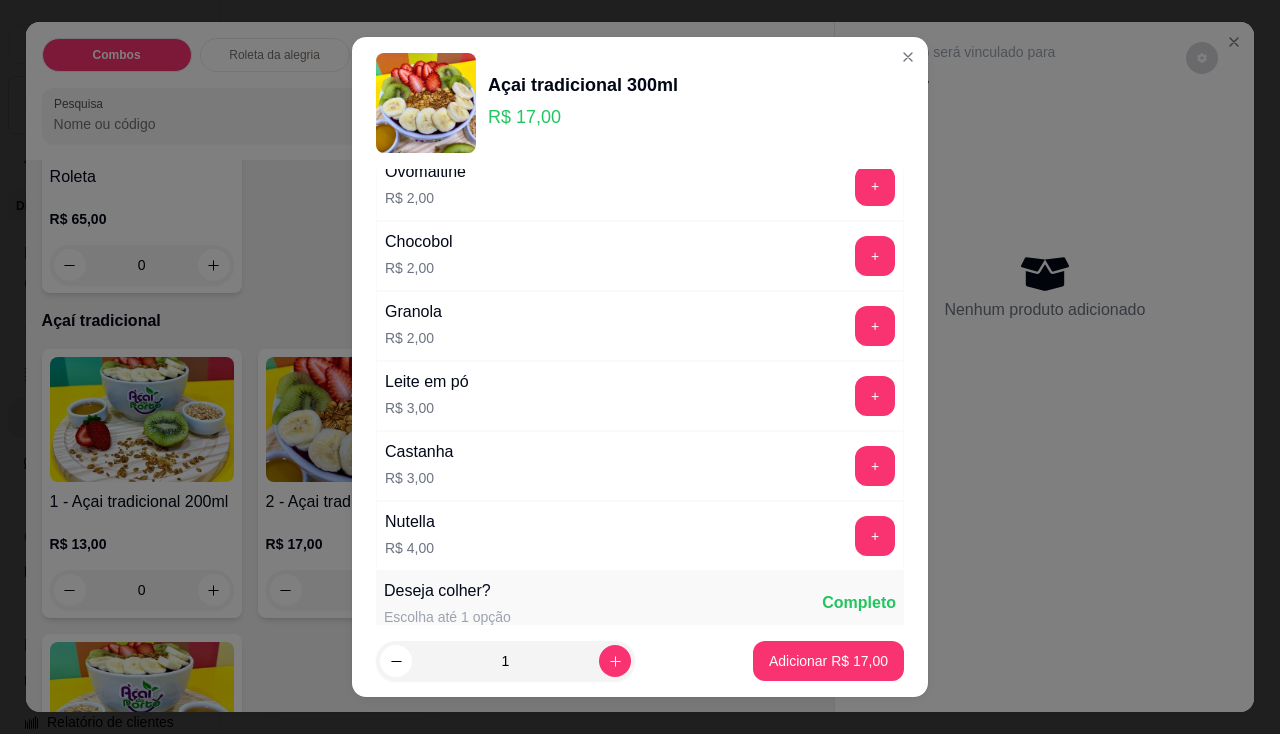 scroll, scrollTop: 2000, scrollLeft: 0, axis: vertical 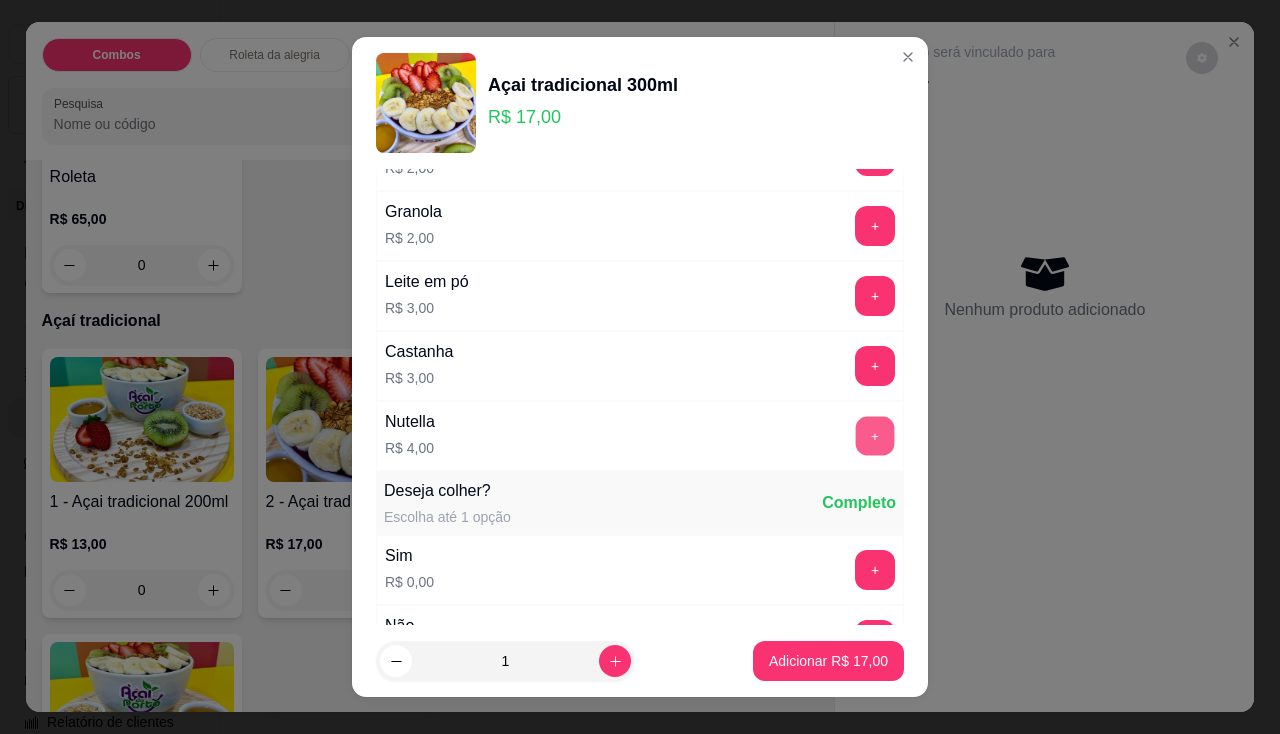 click on "+" at bounding box center [875, 435] 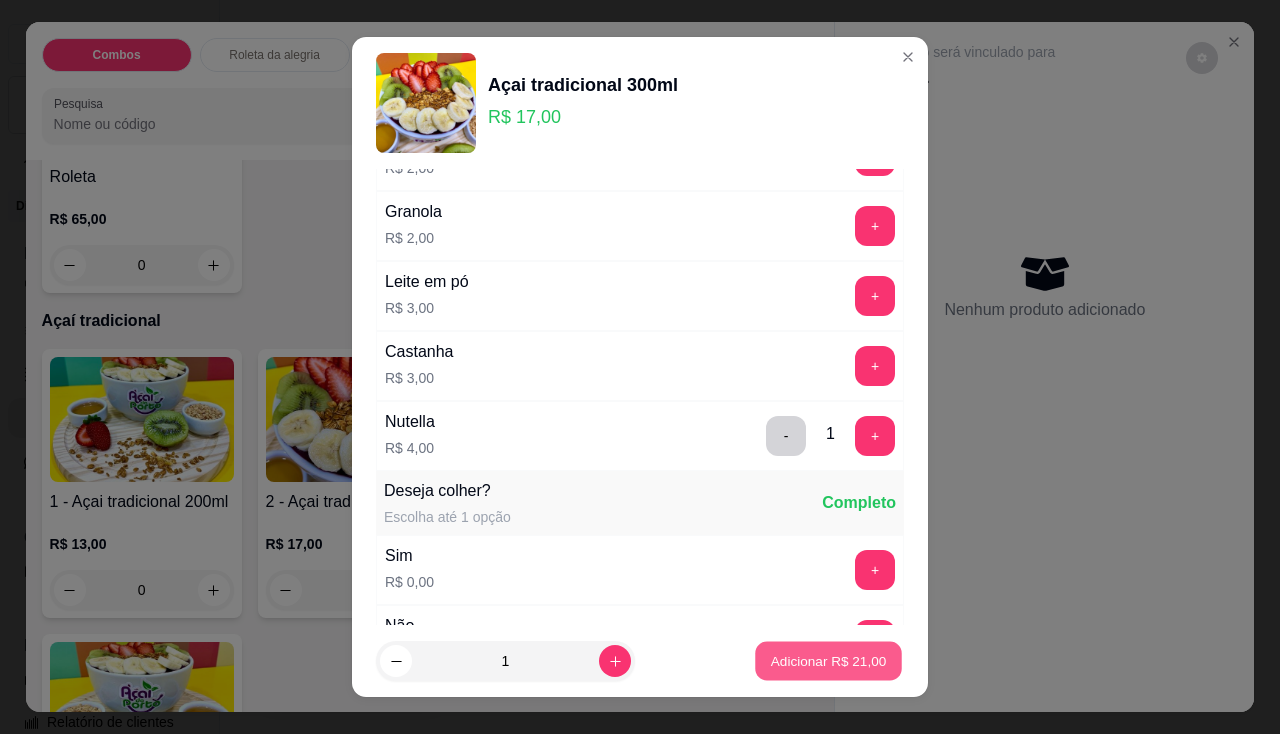 click on "Adicionar   R$ 21,00" at bounding box center (828, 661) 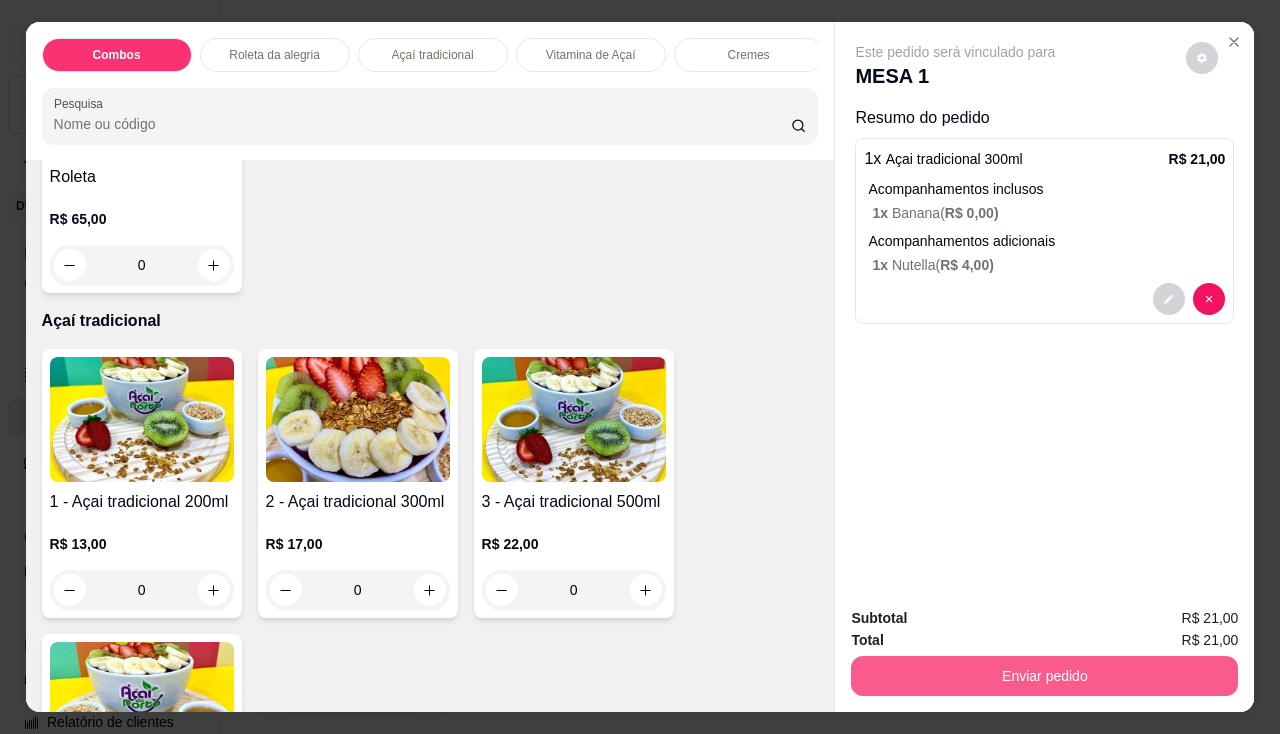 click on "Enviar pedido" at bounding box center [1044, 676] 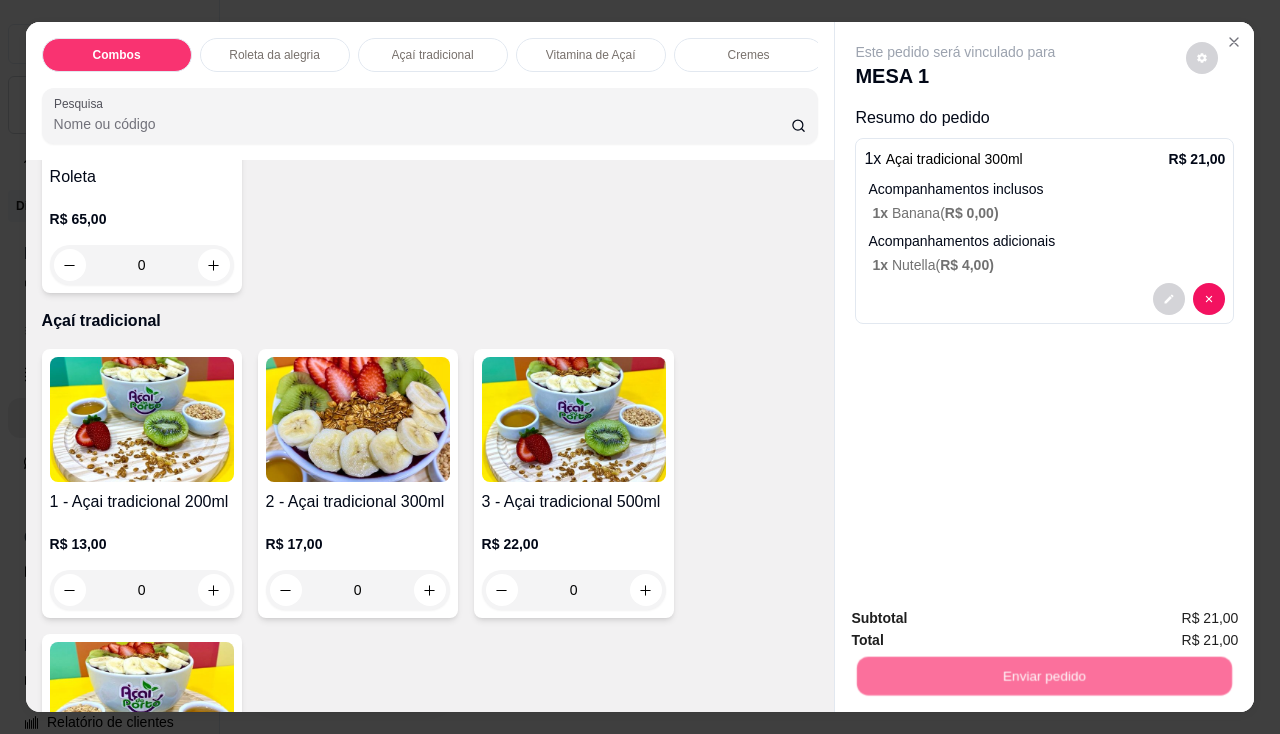 click on "Não registrar e enviar pedido" at bounding box center (979, 620) 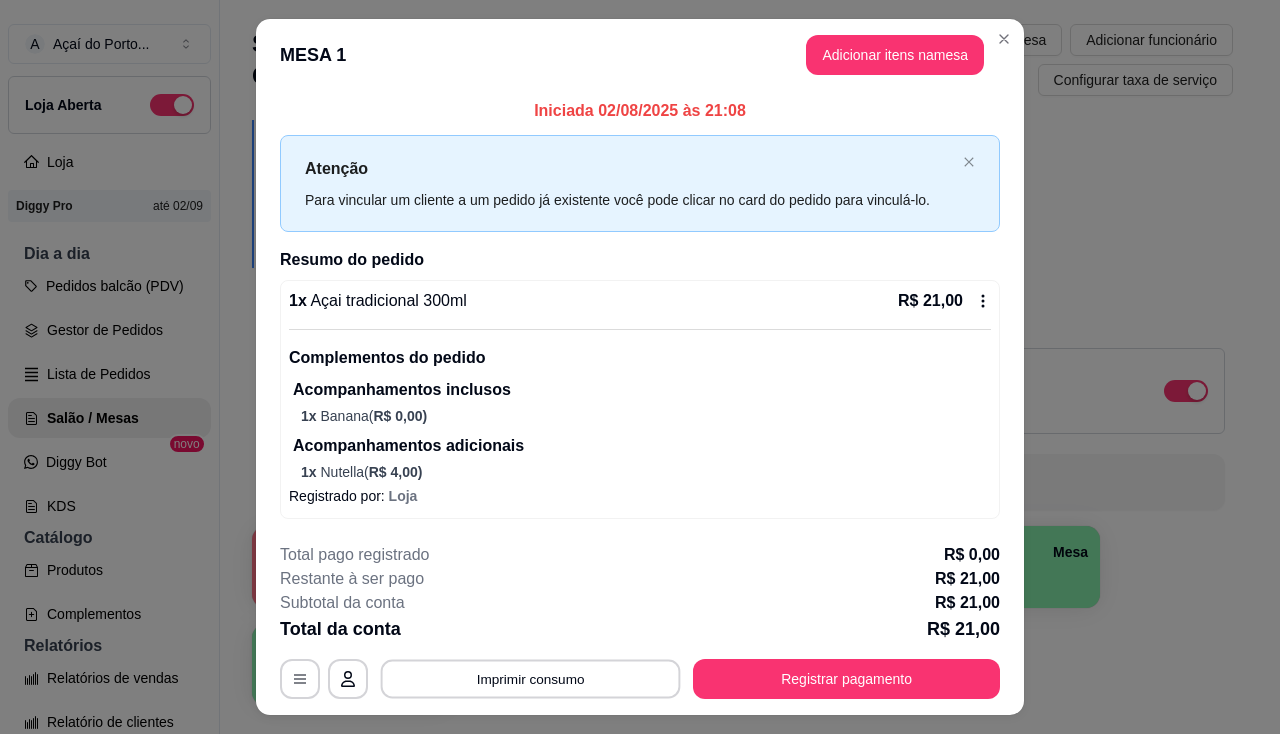click on "Imprimir consumo" at bounding box center (531, 679) 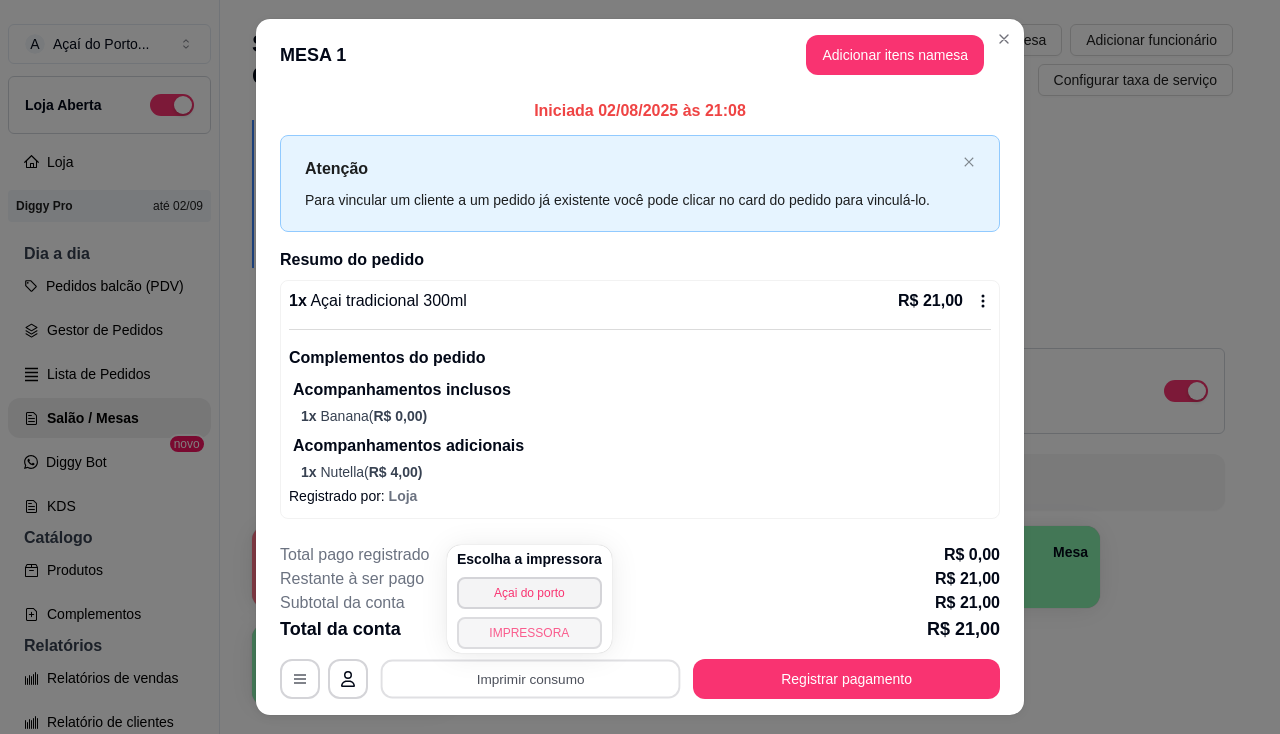 click on "IMPRESSORA" at bounding box center [529, 633] 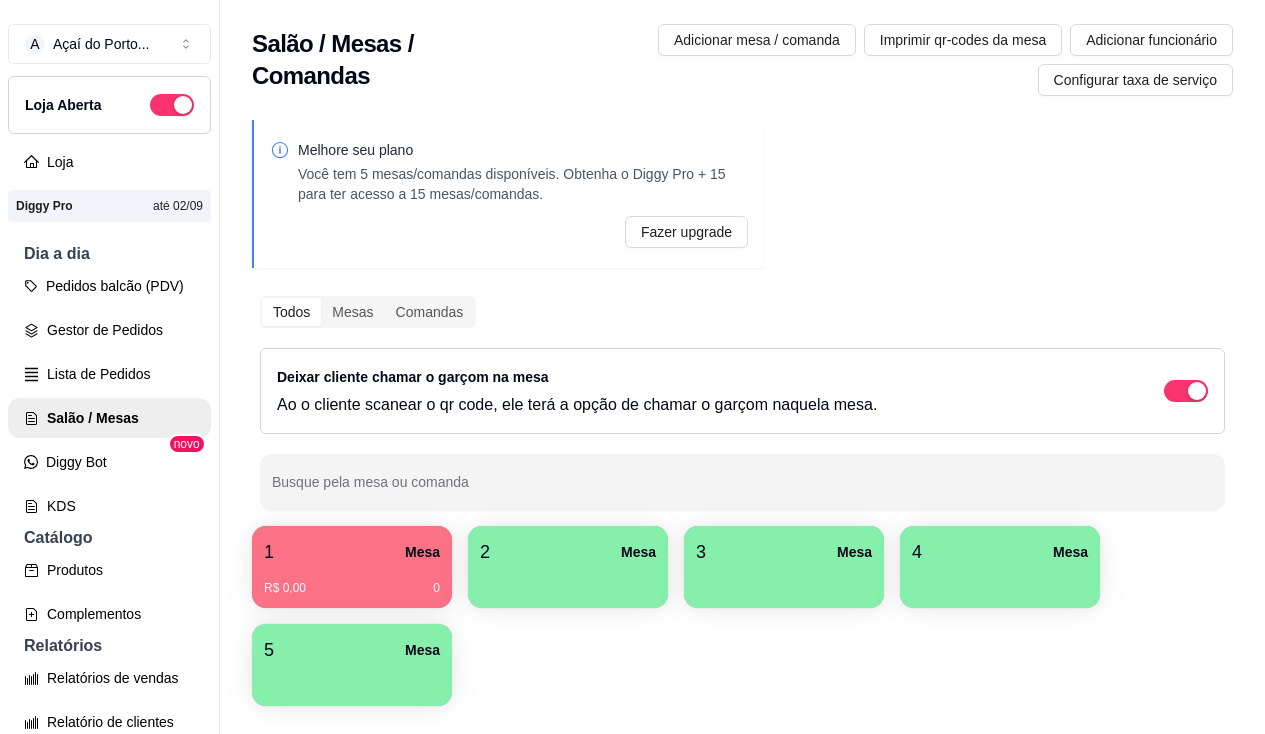 click on "2 Mesa" at bounding box center [568, 552] 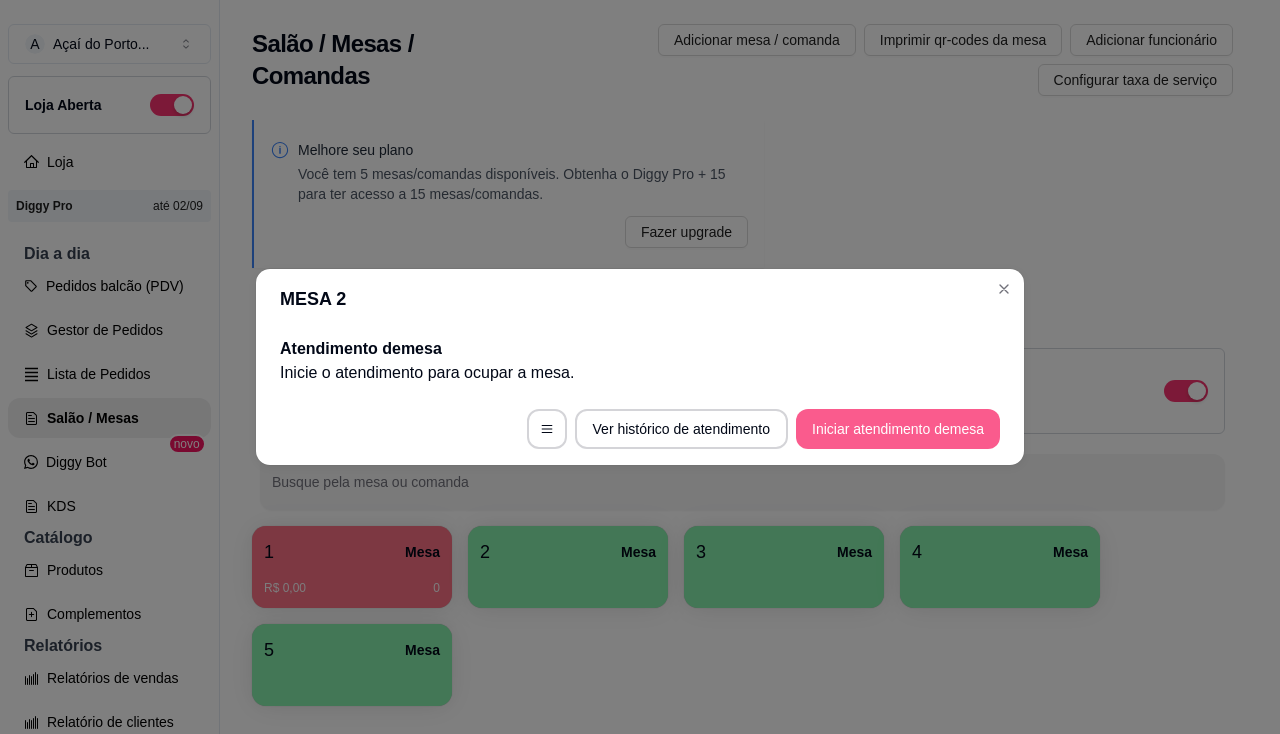 click on "Iniciar atendimento de  mesa" at bounding box center [898, 429] 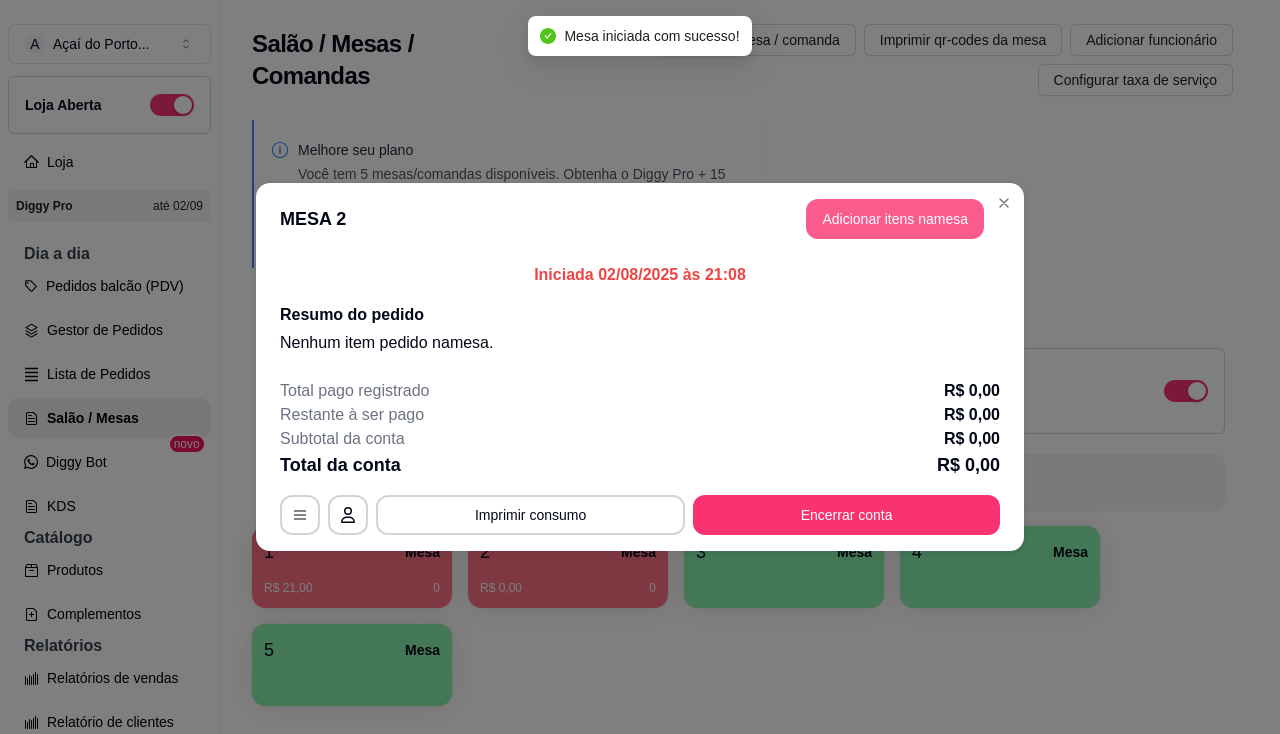 click on "Adicionar itens na  mesa" at bounding box center [895, 219] 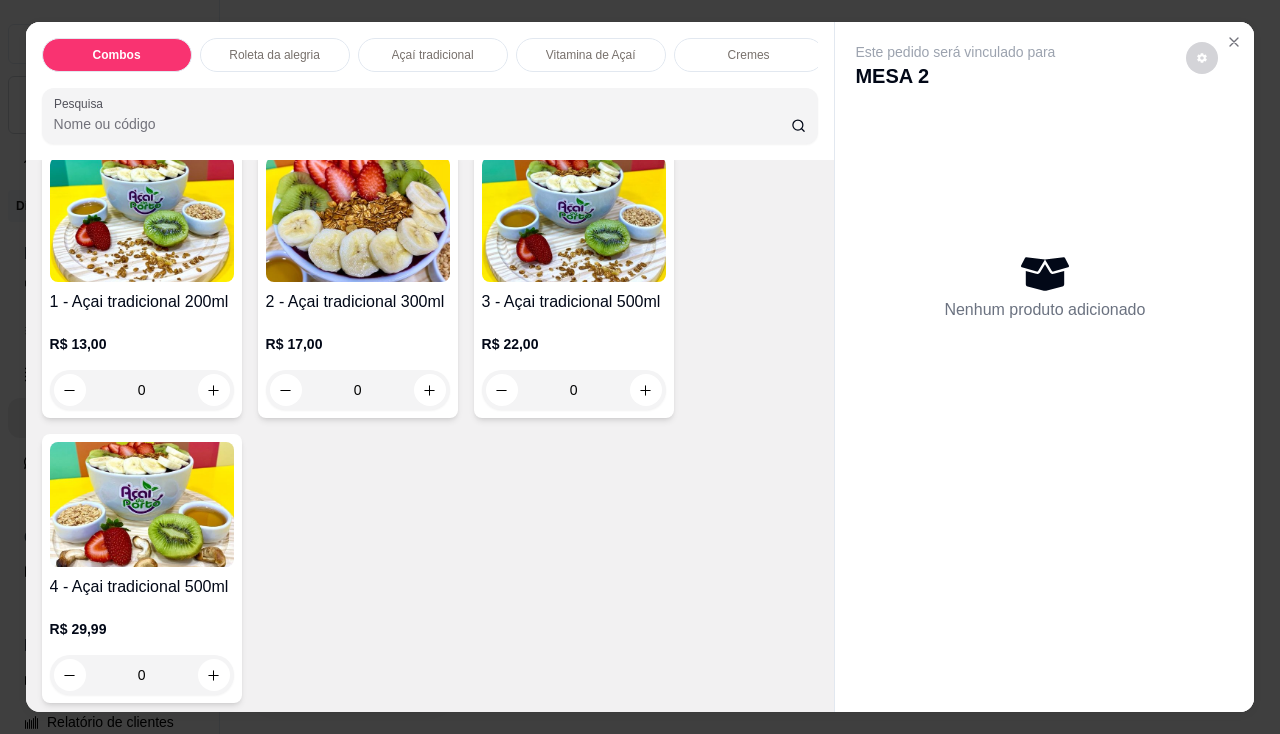 scroll, scrollTop: 1000, scrollLeft: 0, axis: vertical 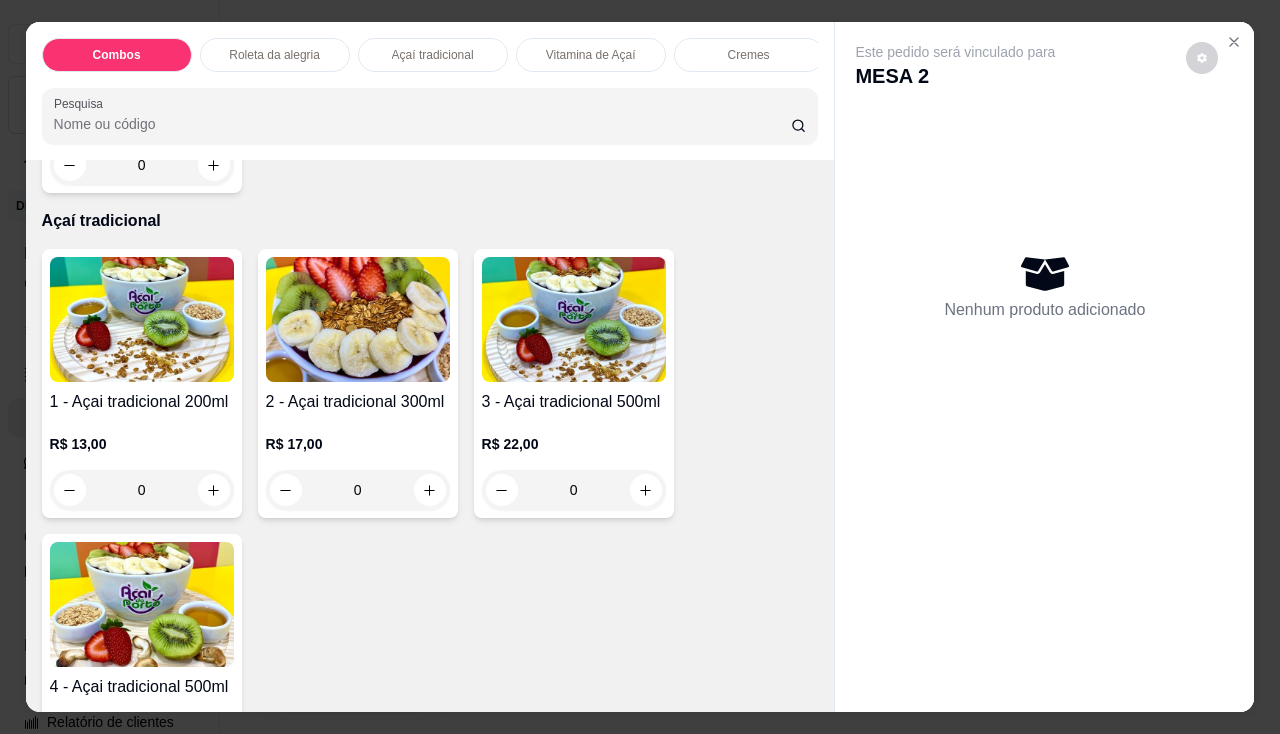 click at bounding box center [358, 319] 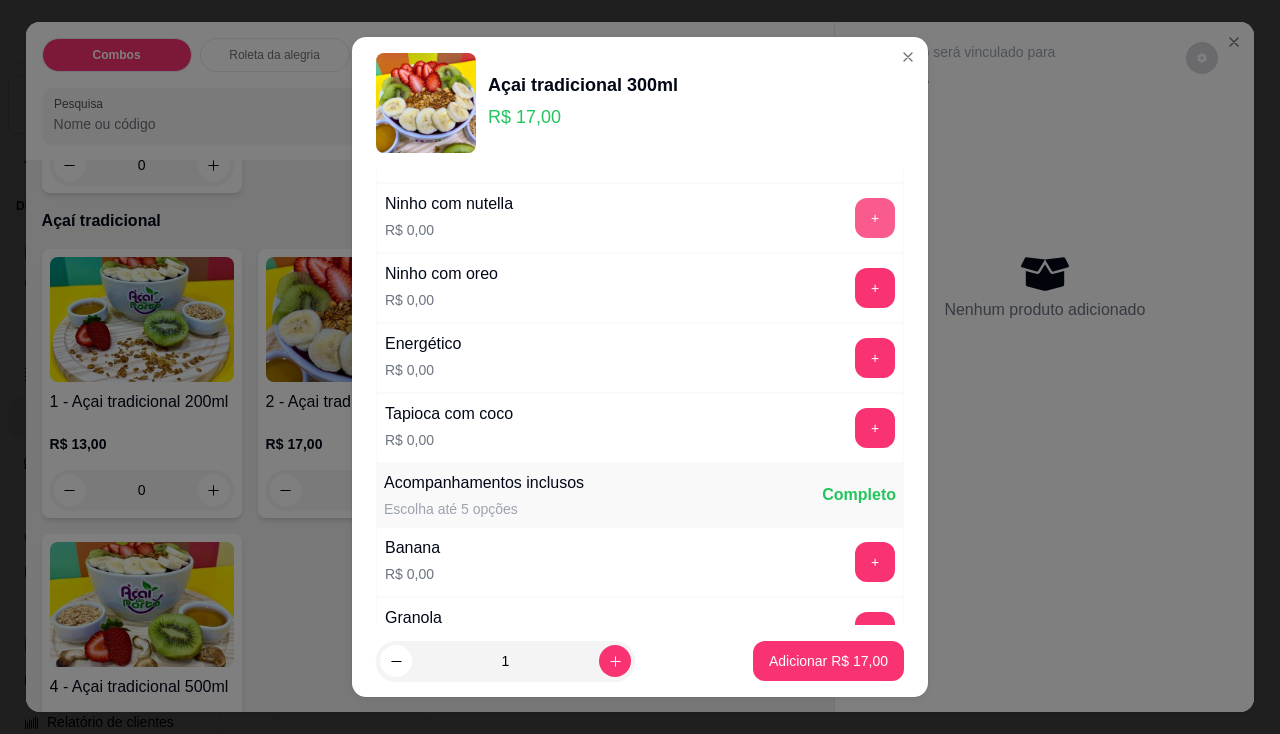 scroll, scrollTop: 400, scrollLeft: 0, axis: vertical 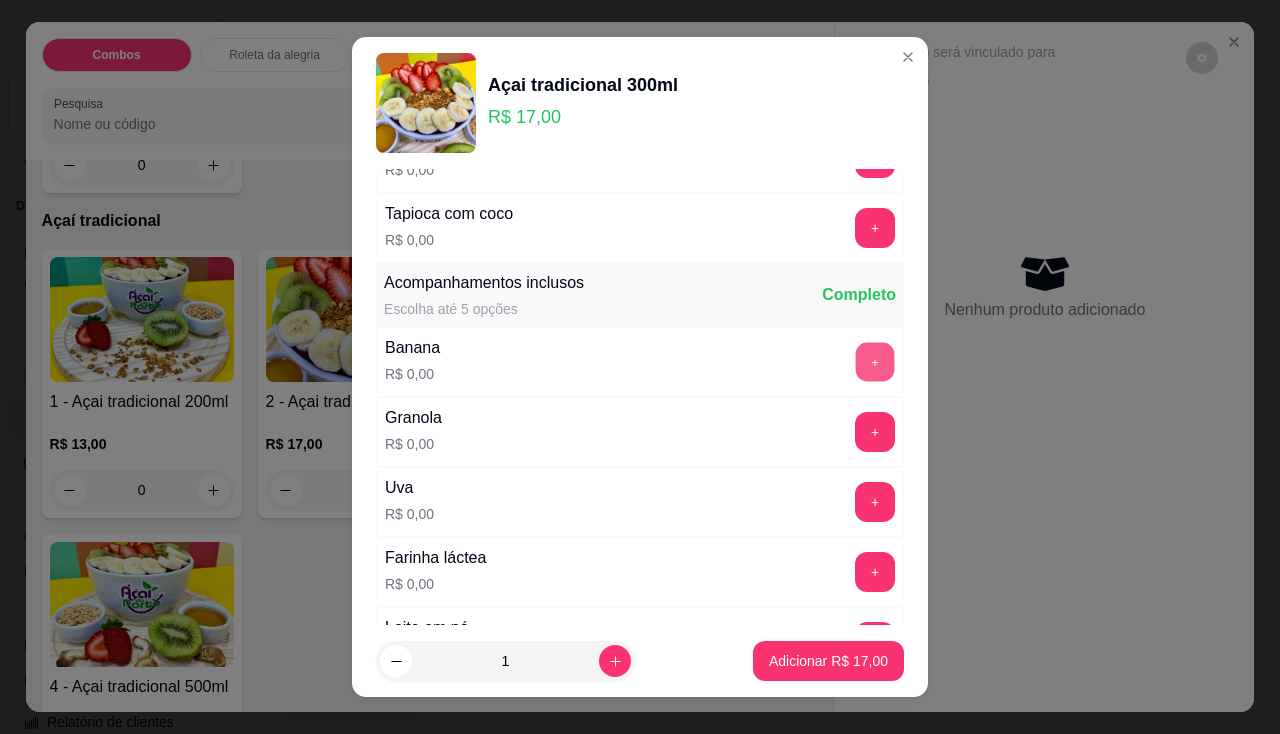 click on "+" at bounding box center (875, 361) 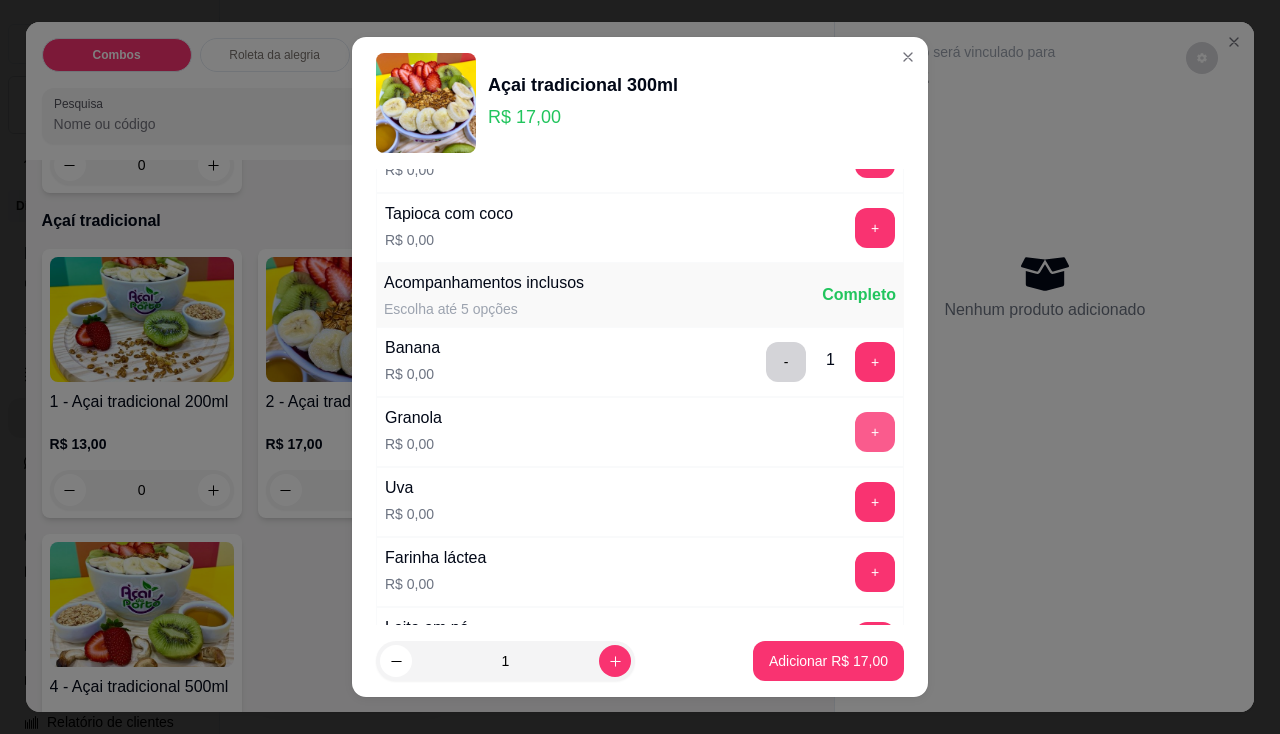 click on "+" at bounding box center [875, 432] 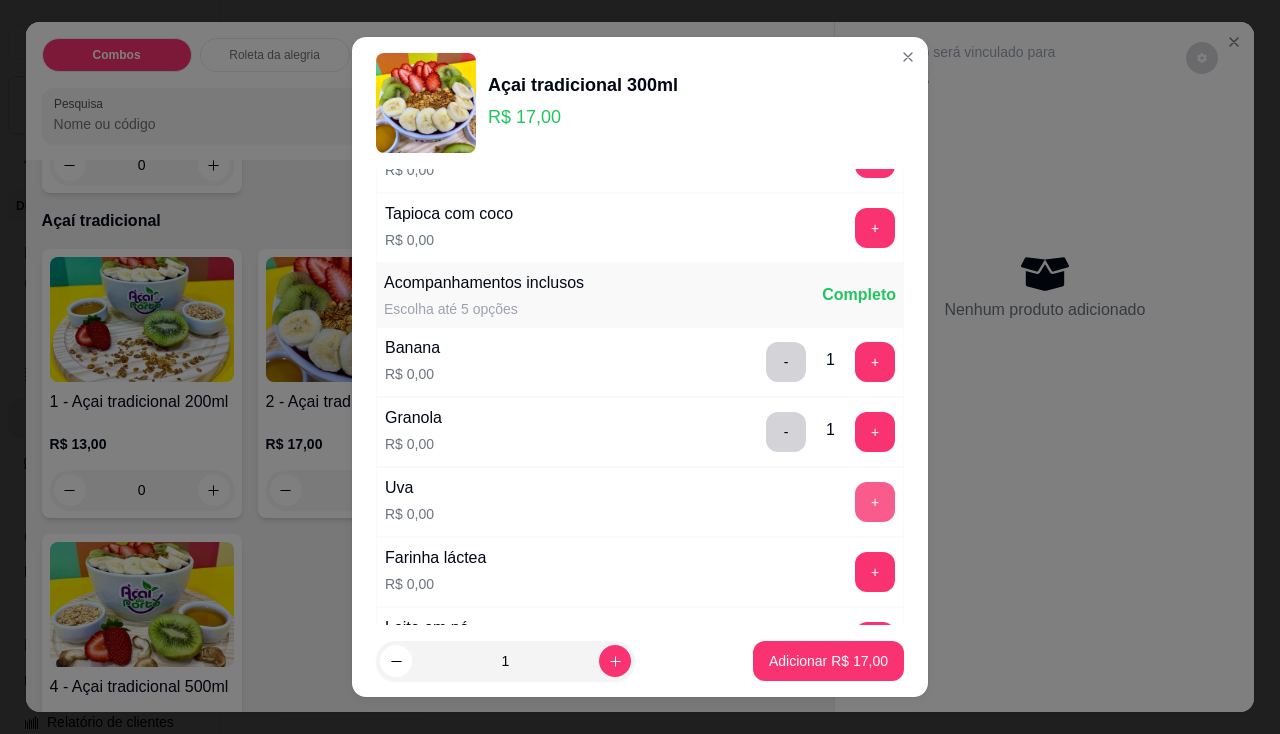click on "+" at bounding box center [875, 502] 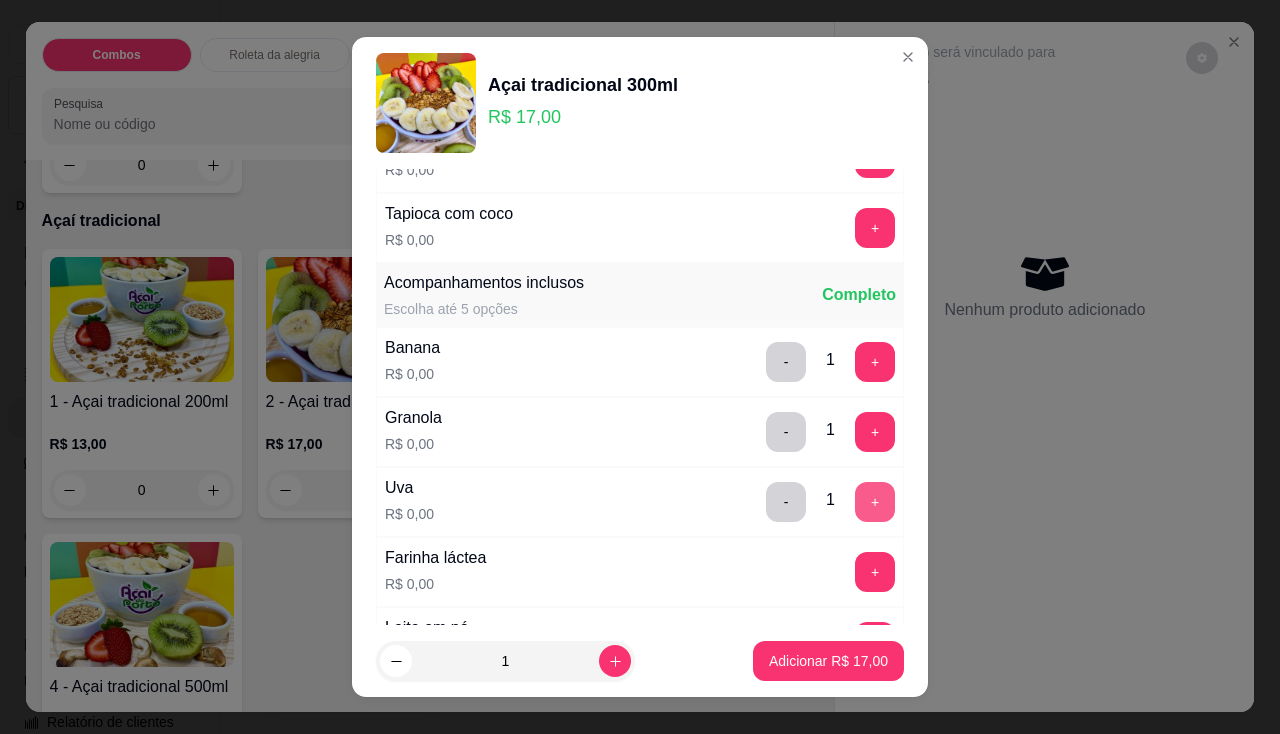 scroll, scrollTop: 500, scrollLeft: 0, axis: vertical 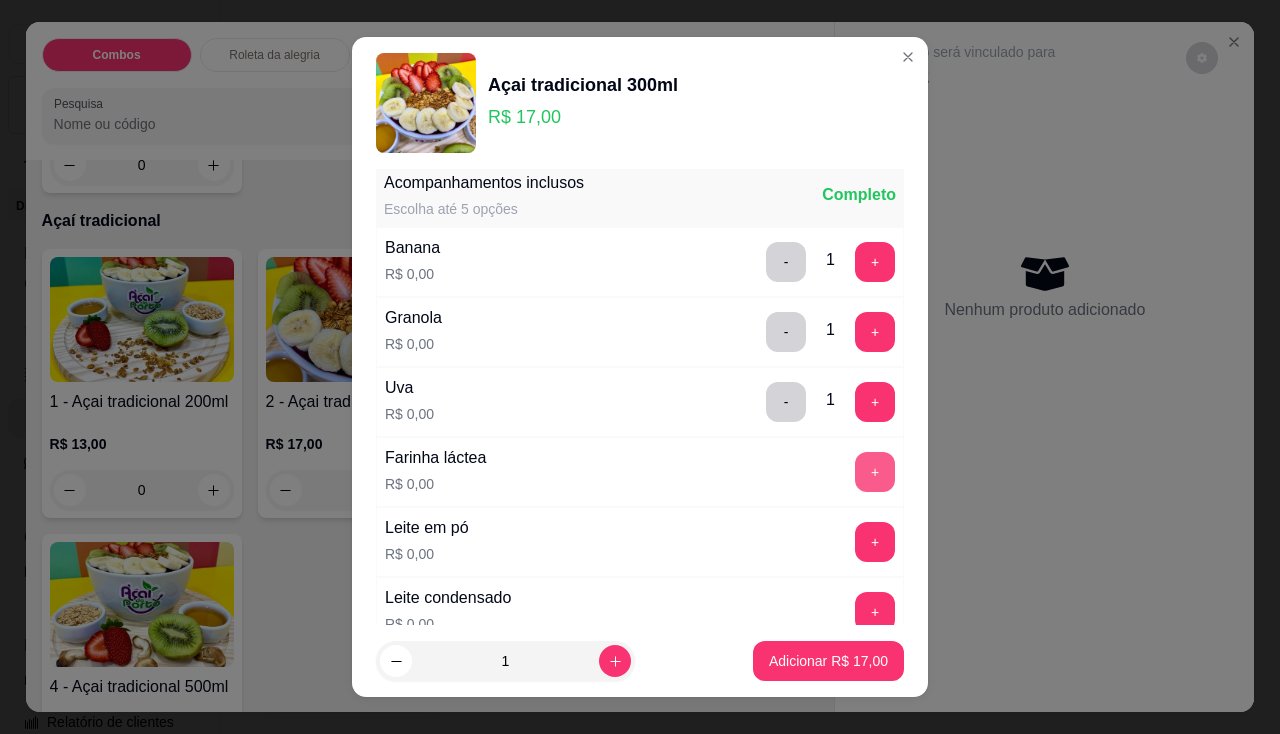 click on "+" at bounding box center (875, 472) 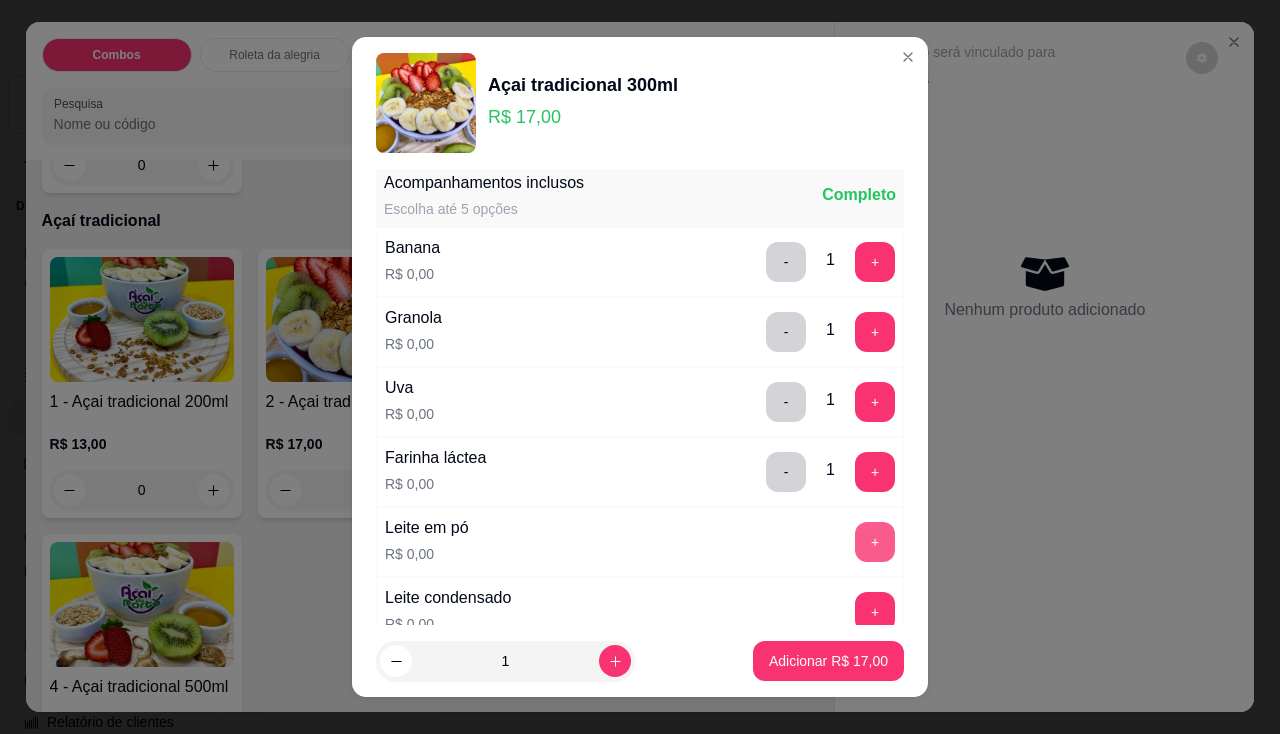click on "+" at bounding box center [875, 542] 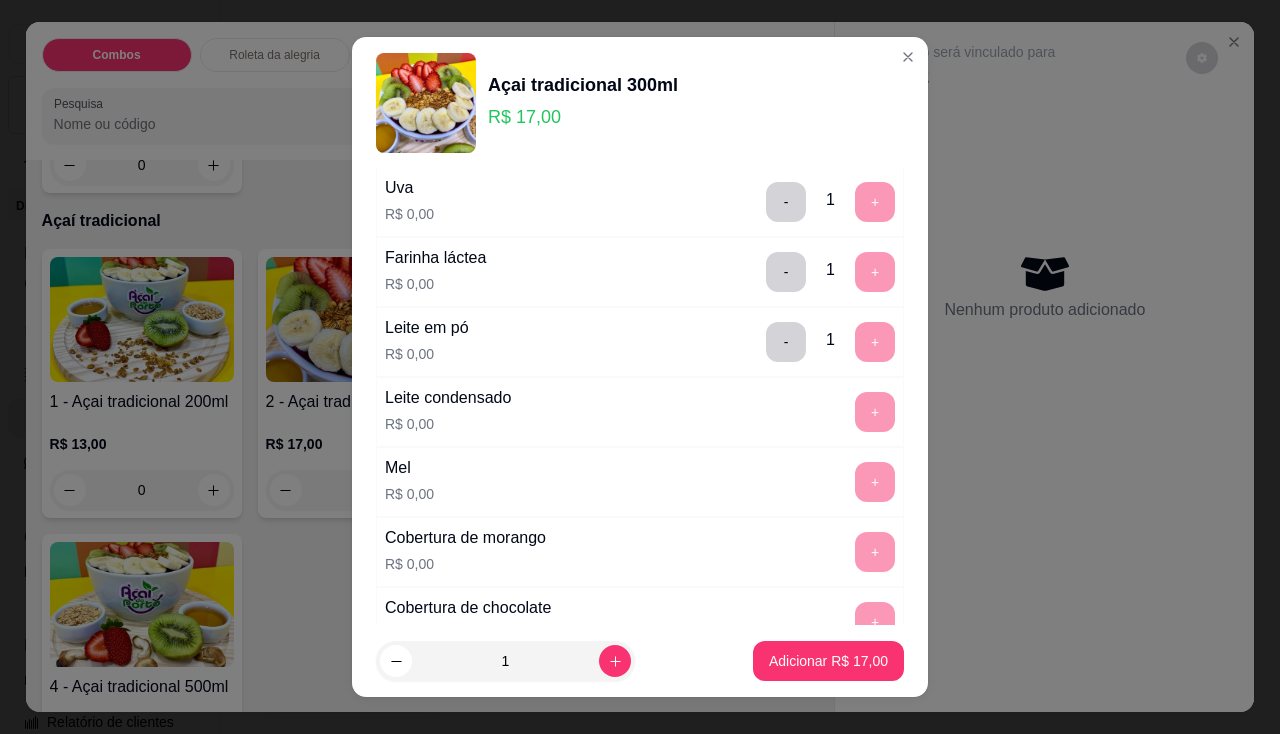 scroll, scrollTop: 900, scrollLeft: 0, axis: vertical 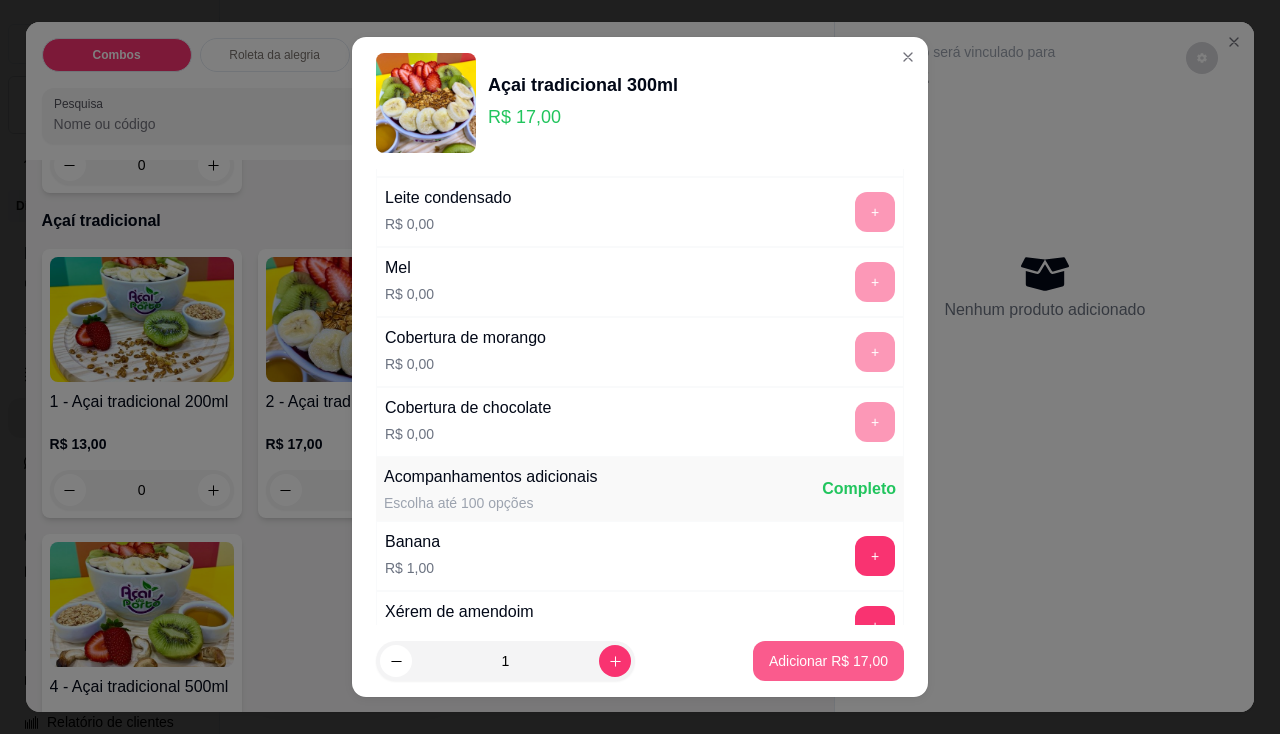 click on "Adicionar   R$ 17,00" at bounding box center (828, 661) 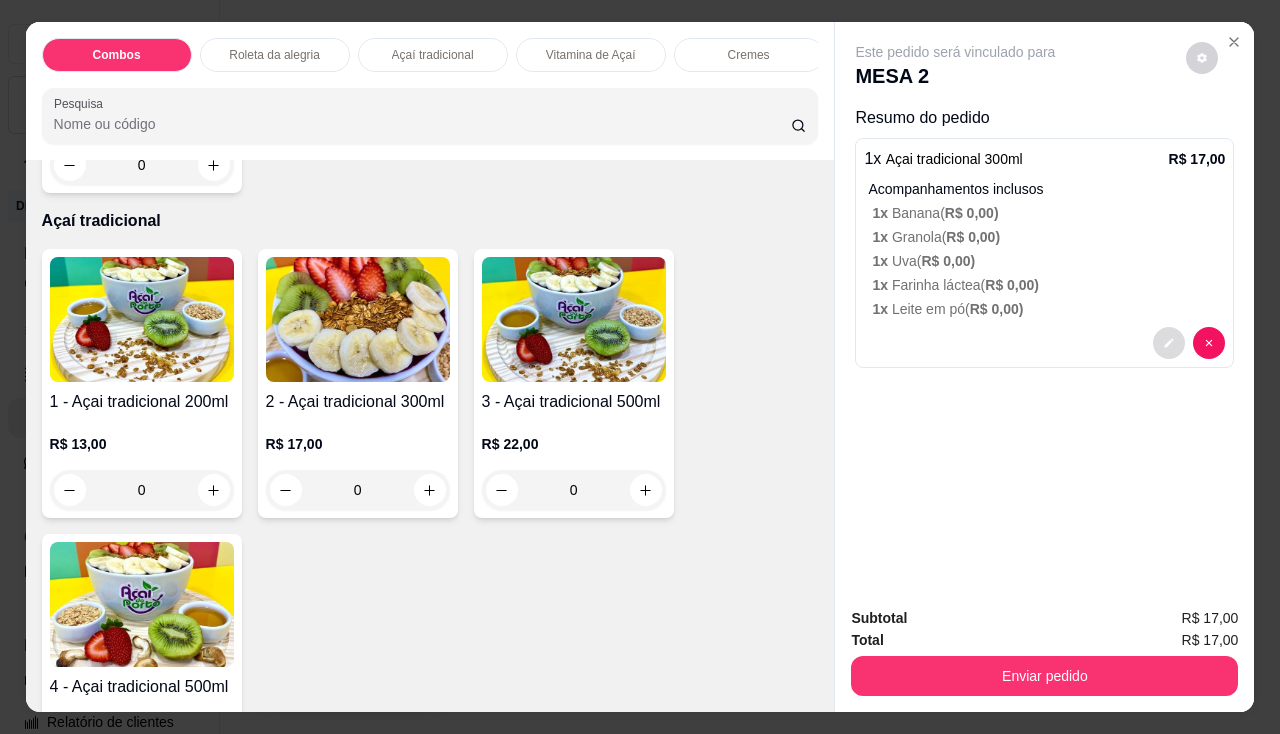 click at bounding box center (1169, 343) 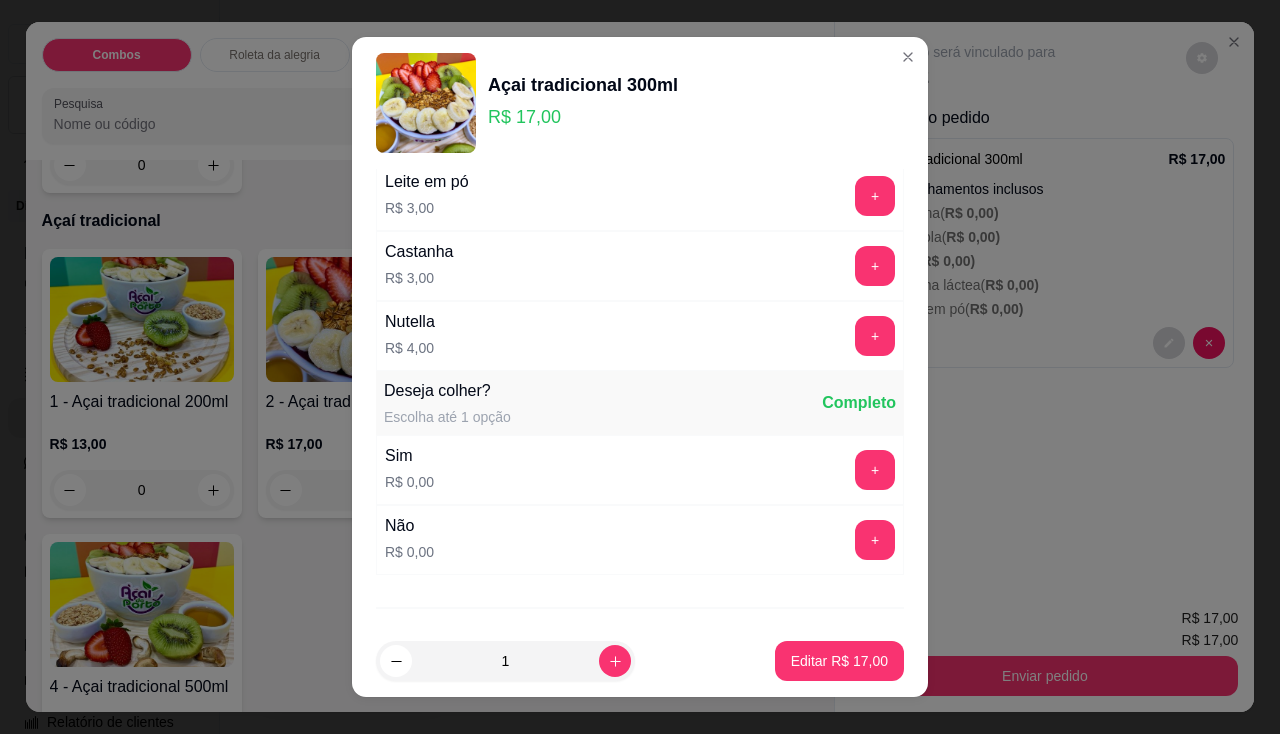 scroll, scrollTop: 2000, scrollLeft: 0, axis: vertical 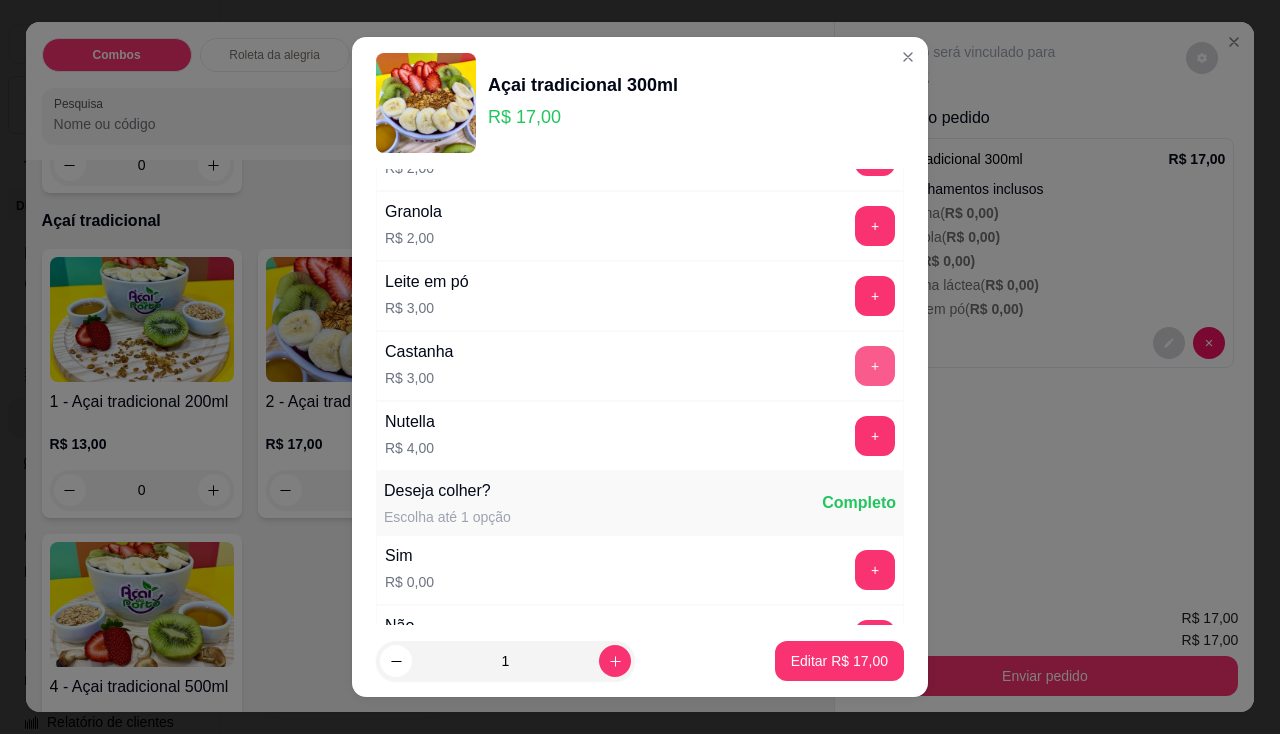 click on "+" at bounding box center (875, 366) 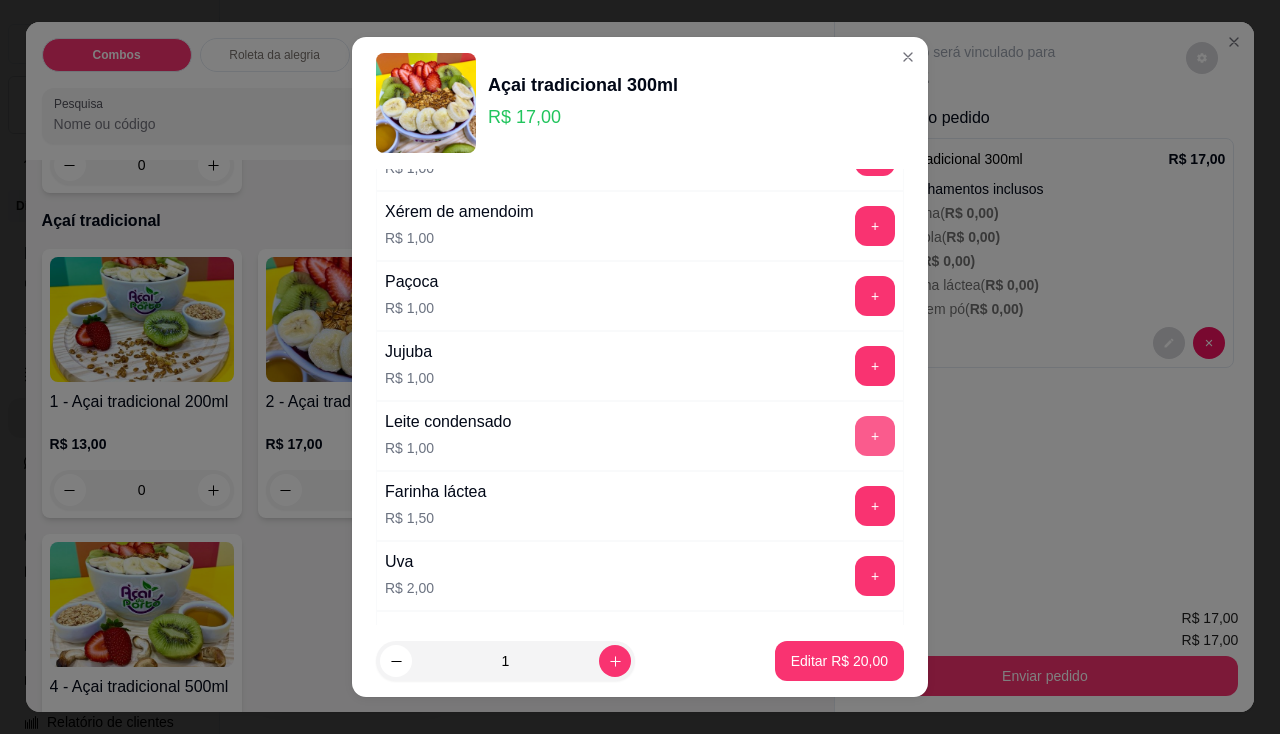scroll, scrollTop: 1100, scrollLeft: 0, axis: vertical 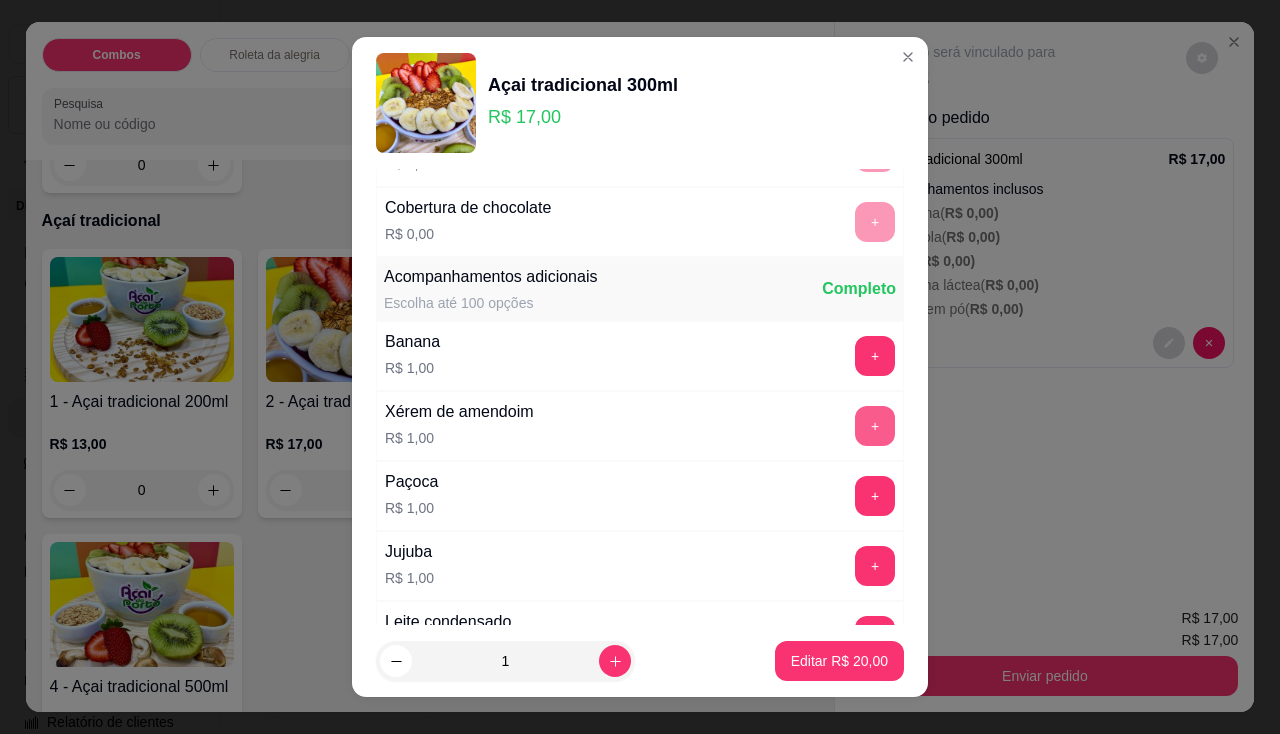 click on "+" at bounding box center (875, 426) 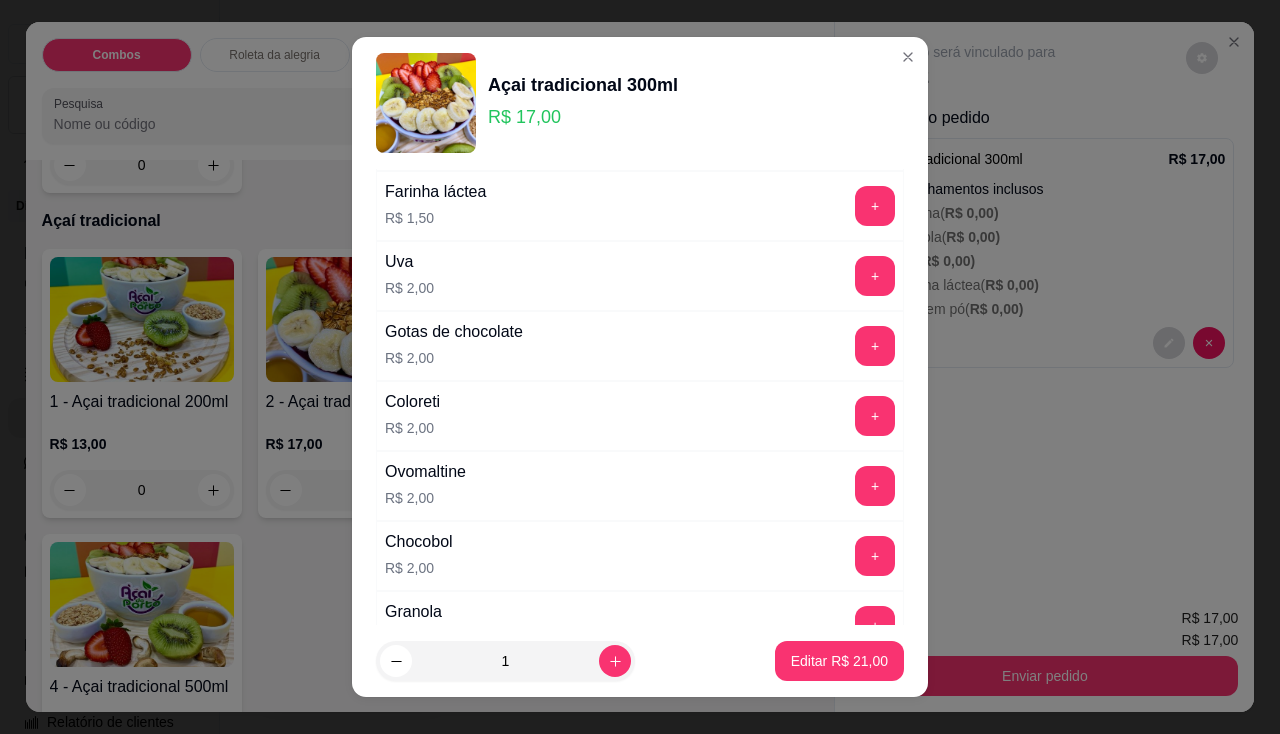 scroll, scrollTop: 1700, scrollLeft: 0, axis: vertical 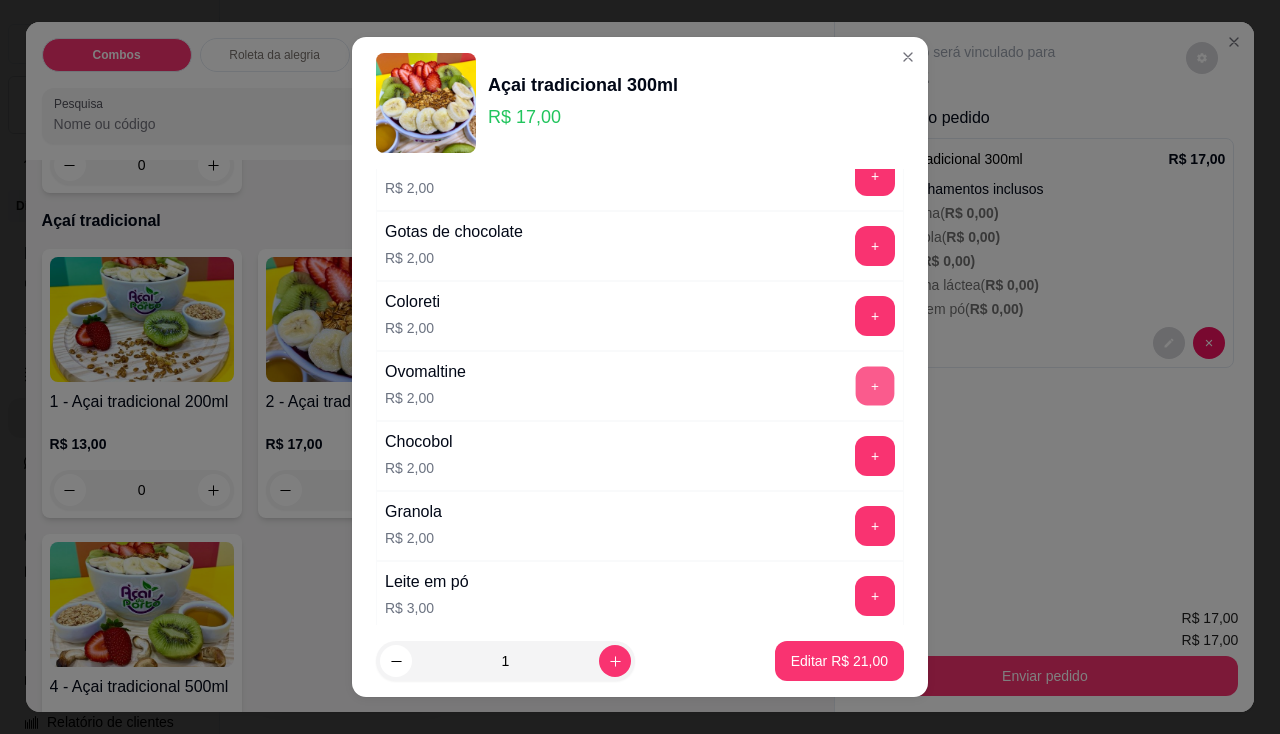 click on "+" at bounding box center [875, 385] 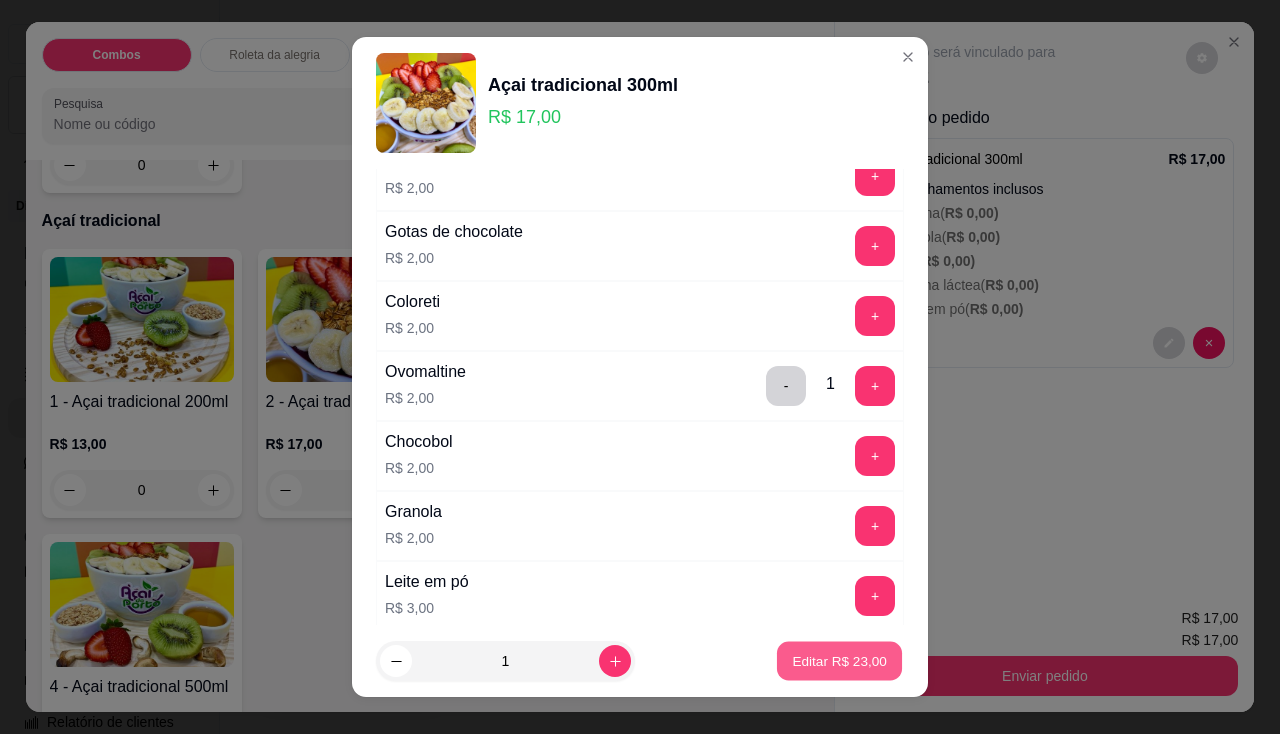 click on "Editar   R$ 23,00" at bounding box center [839, 661] 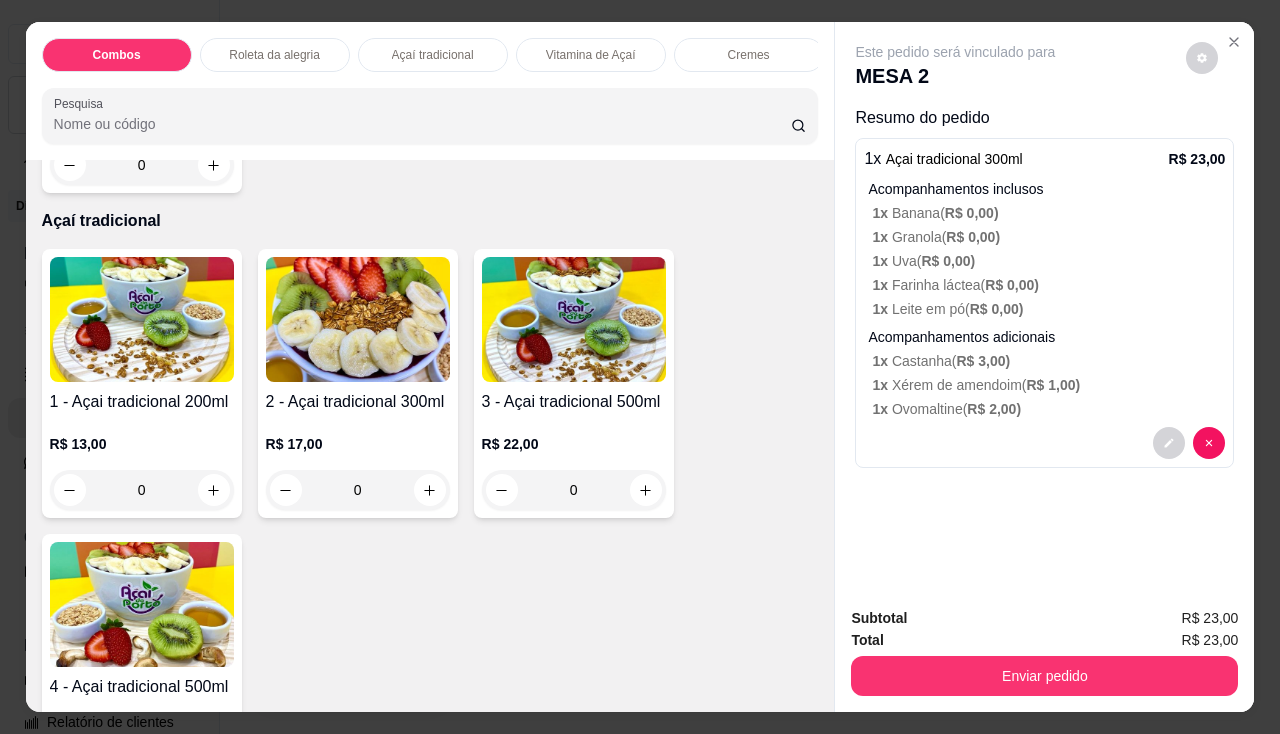 click at bounding box center (358, 319) 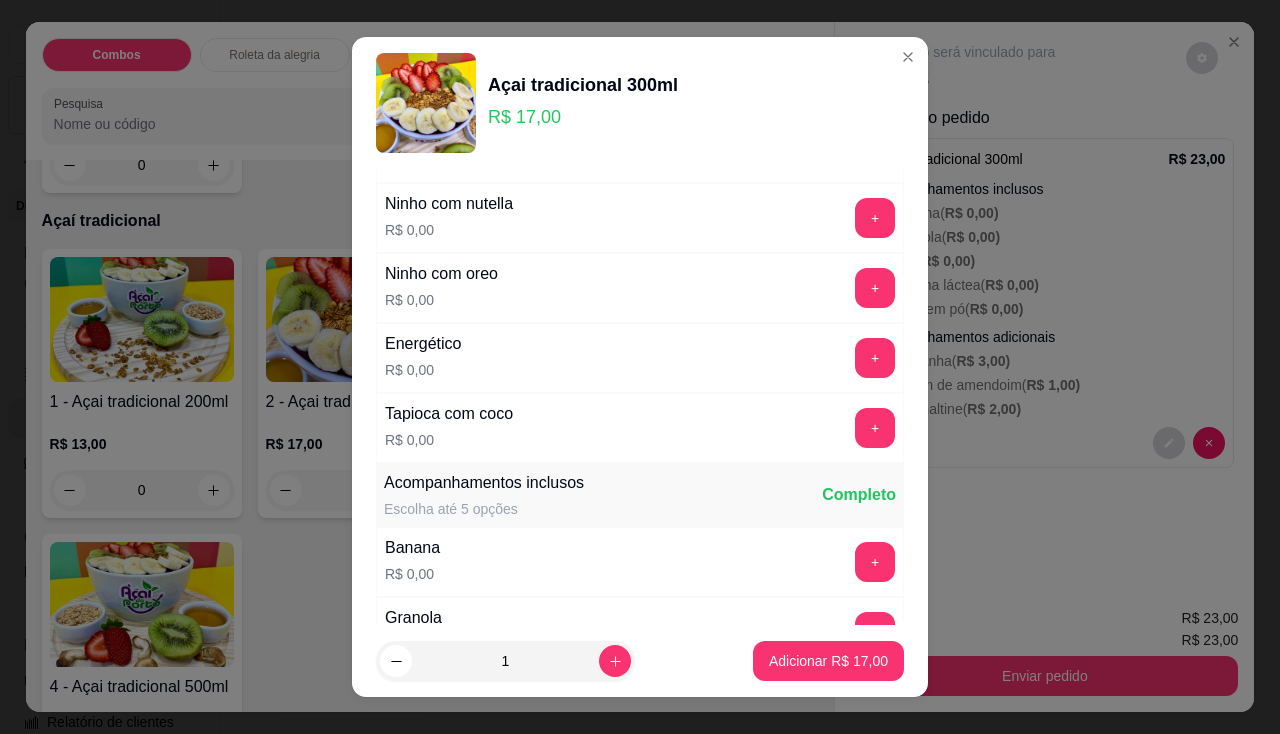 scroll, scrollTop: 500, scrollLeft: 0, axis: vertical 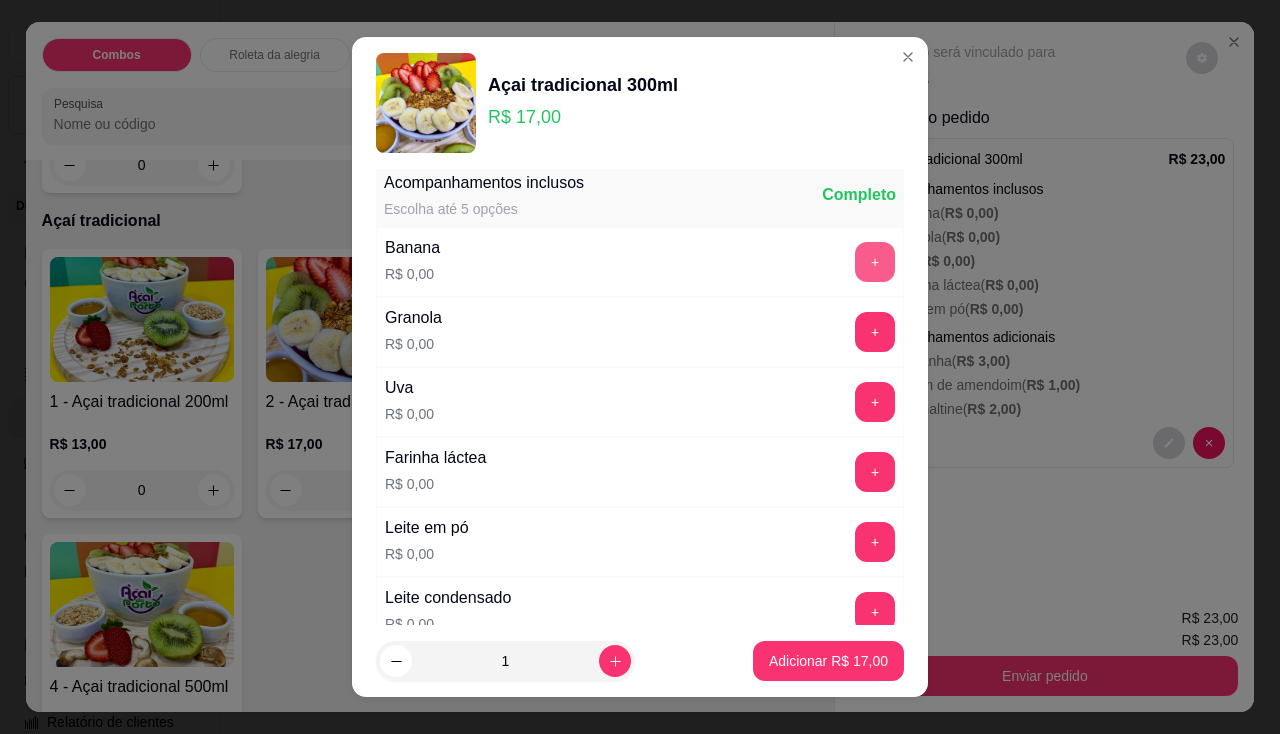 click on "+" at bounding box center [875, 262] 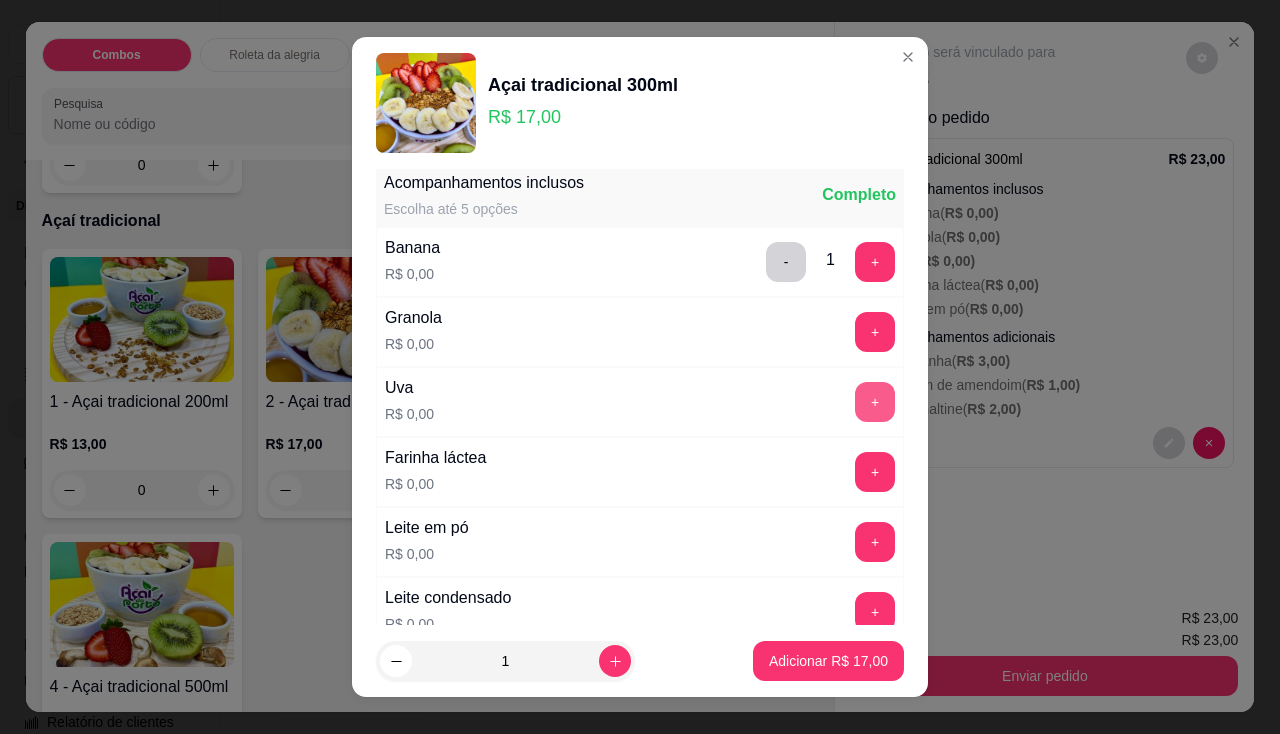 click on "+" at bounding box center (875, 402) 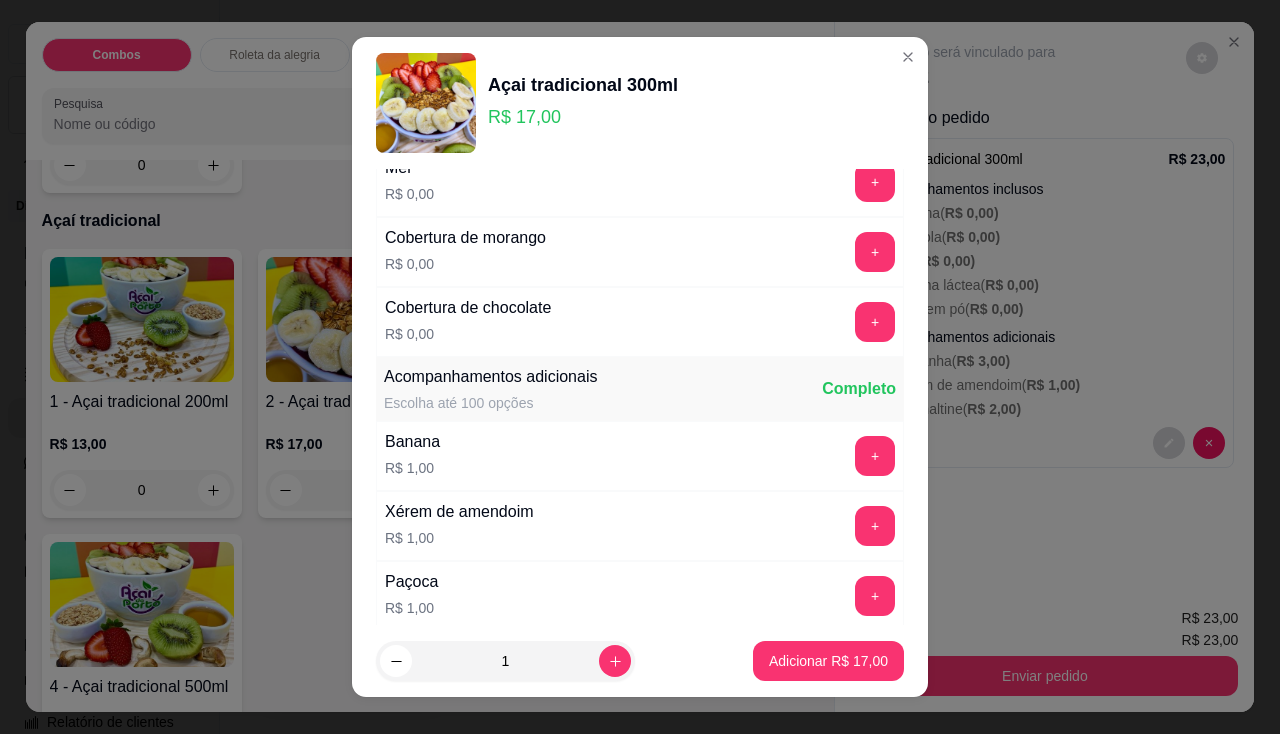scroll, scrollTop: 1100, scrollLeft: 0, axis: vertical 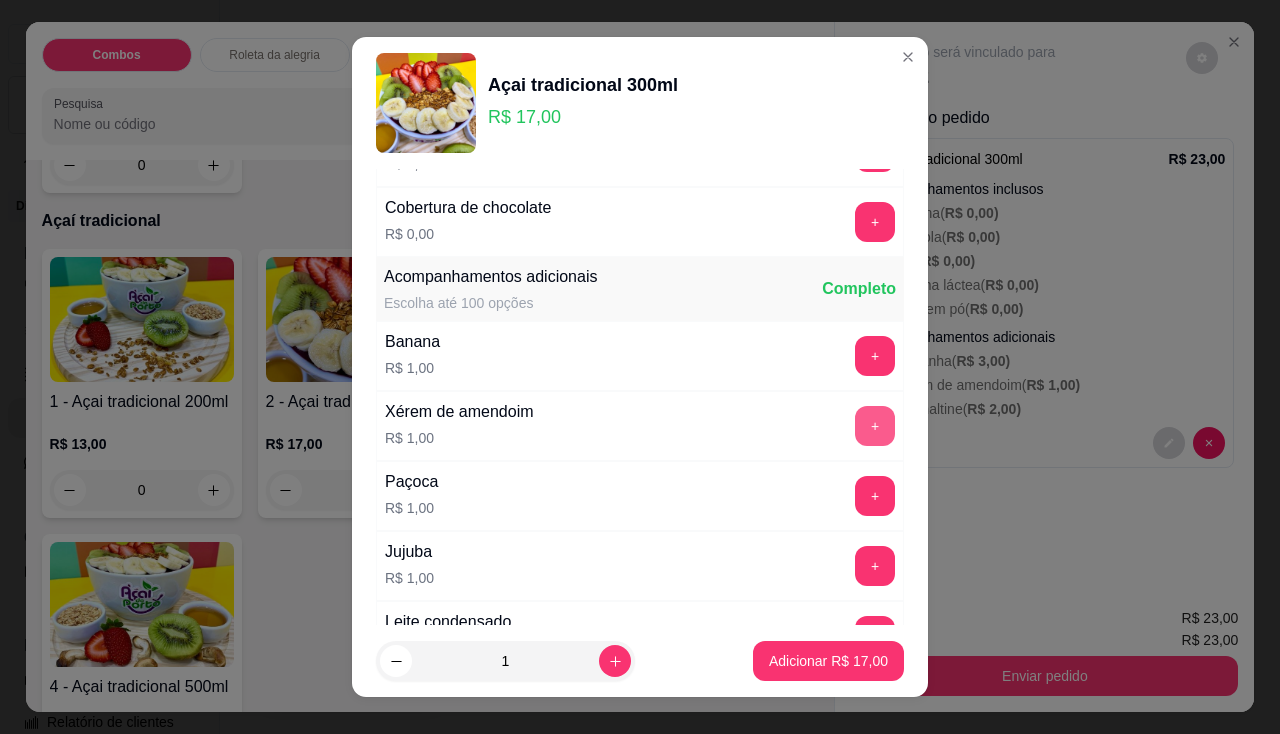 click on "+" at bounding box center [875, 426] 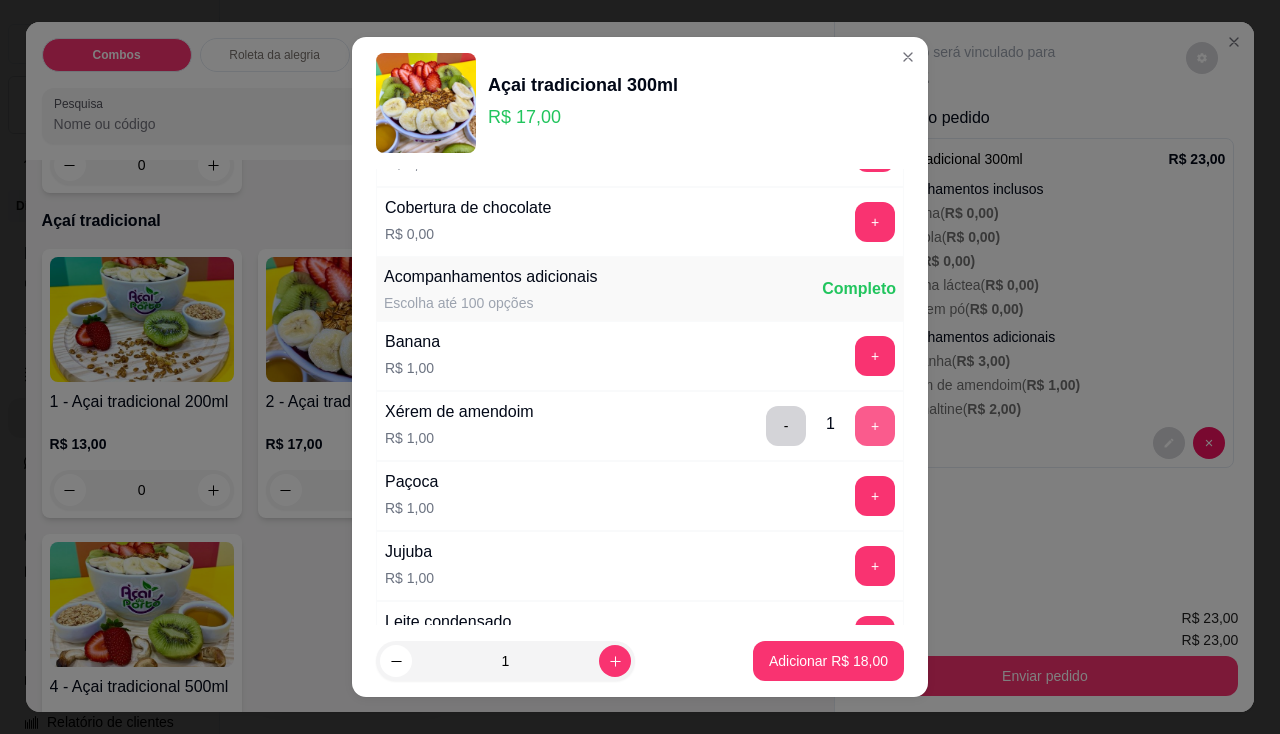 scroll, scrollTop: 900, scrollLeft: 0, axis: vertical 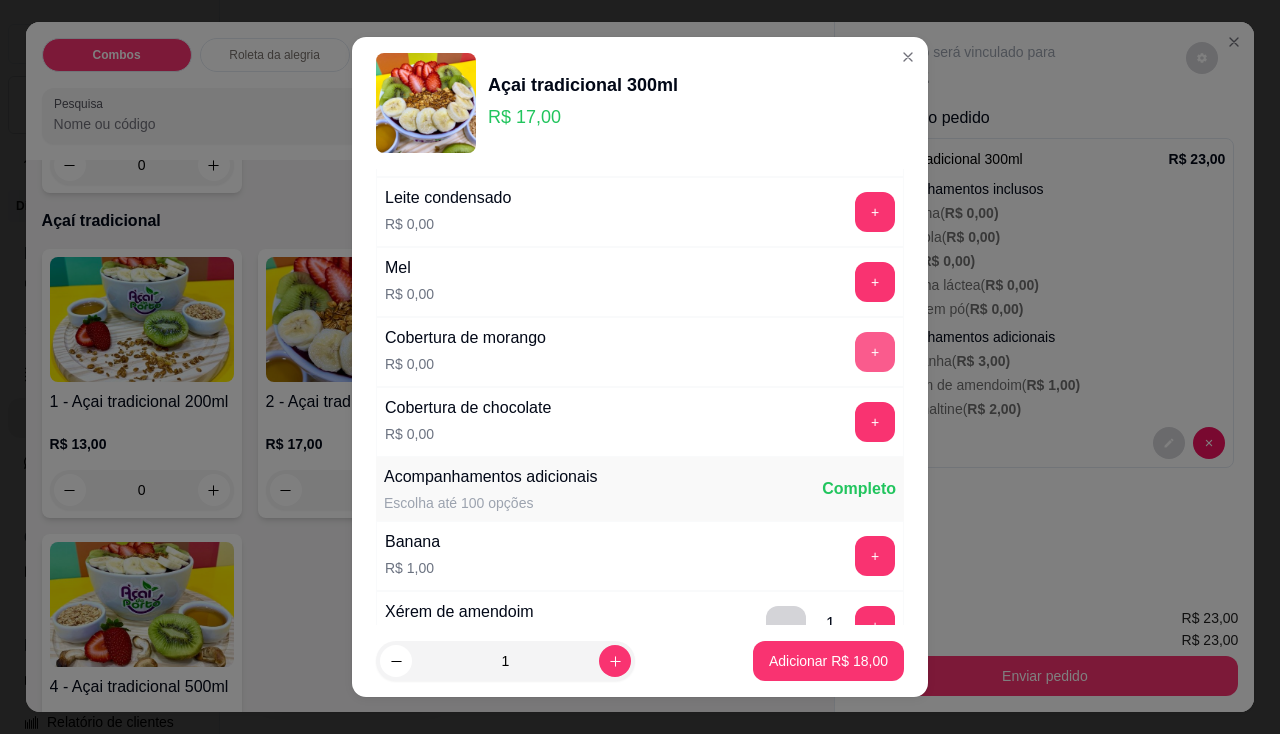 click on "+" at bounding box center (875, 352) 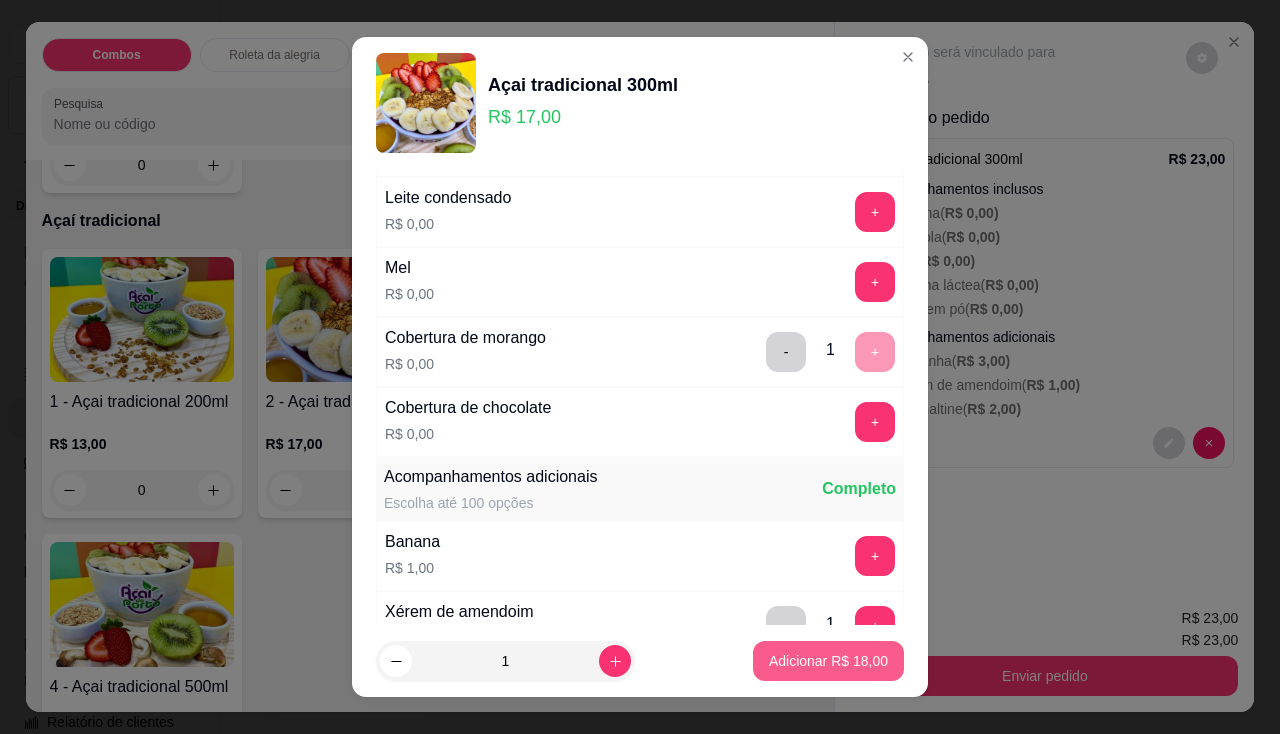 click on "Adicionar   R$ 18,00" at bounding box center [828, 661] 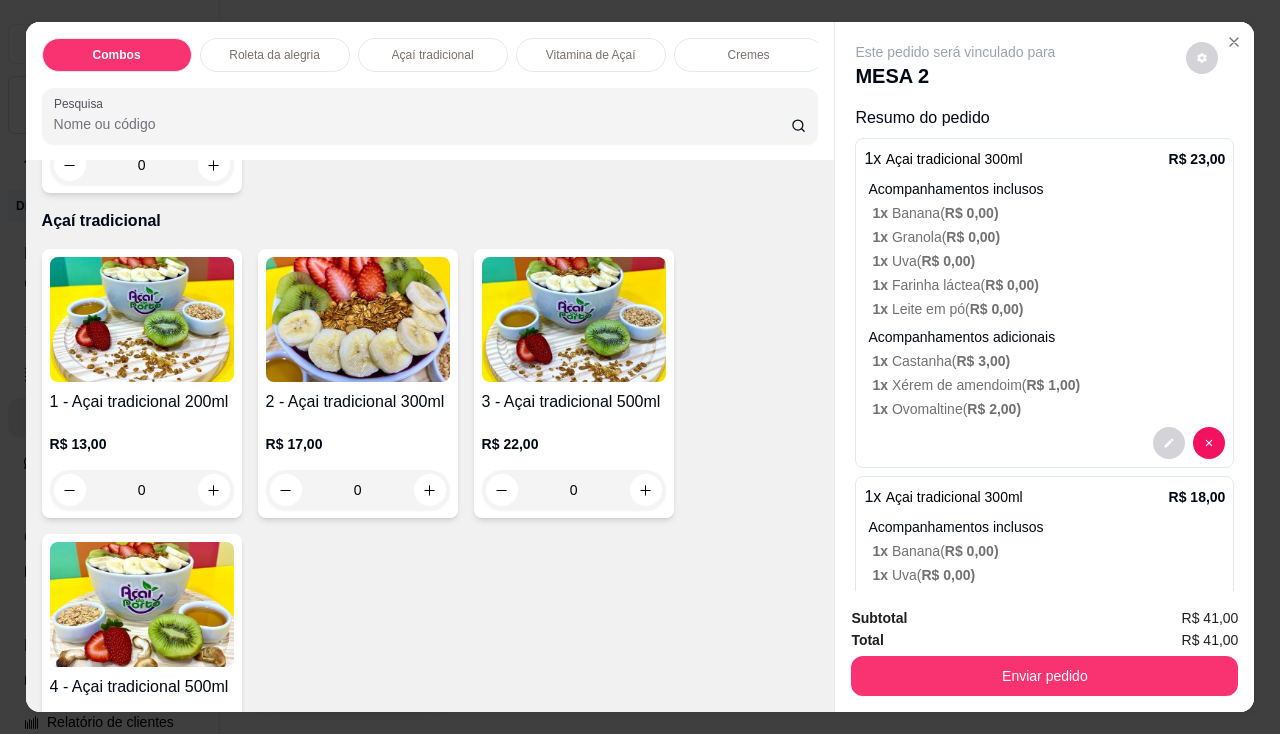 click on "2 - Açai tradicional 300ml" at bounding box center (358, 402) 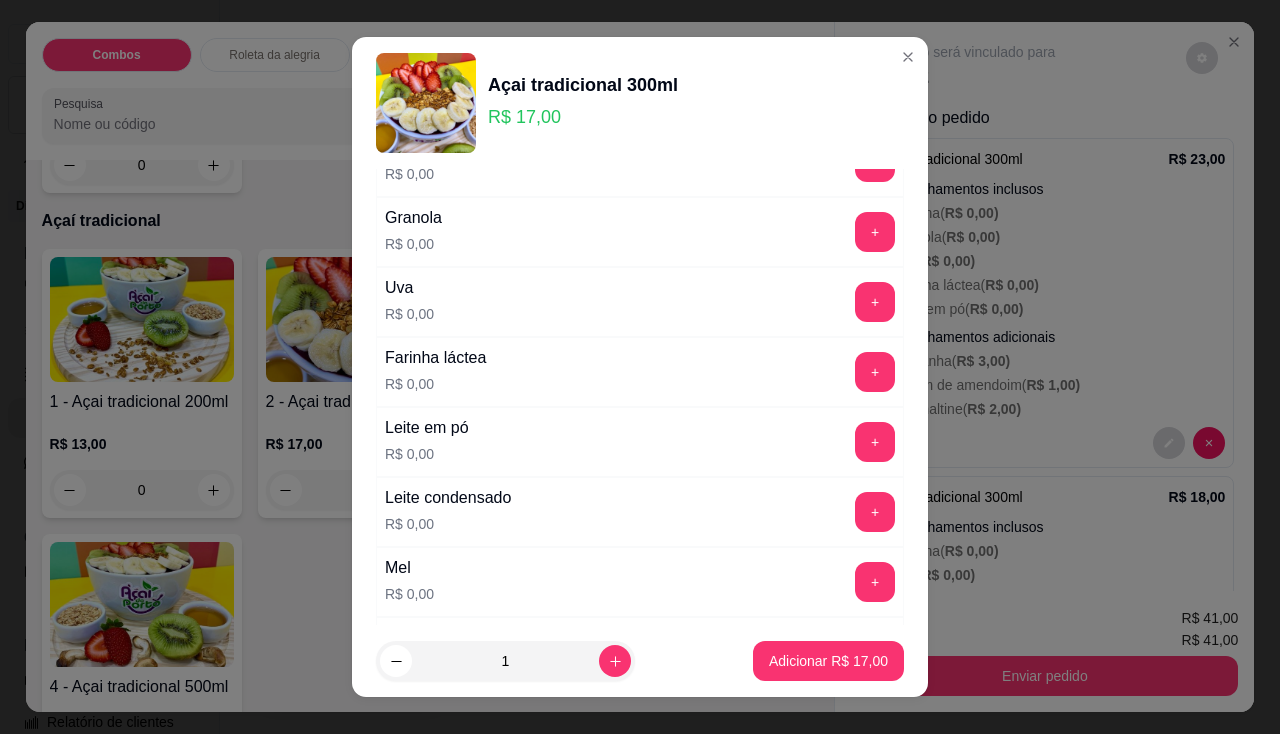 scroll, scrollTop: 700, scrollLeft: 0, axis: vertical 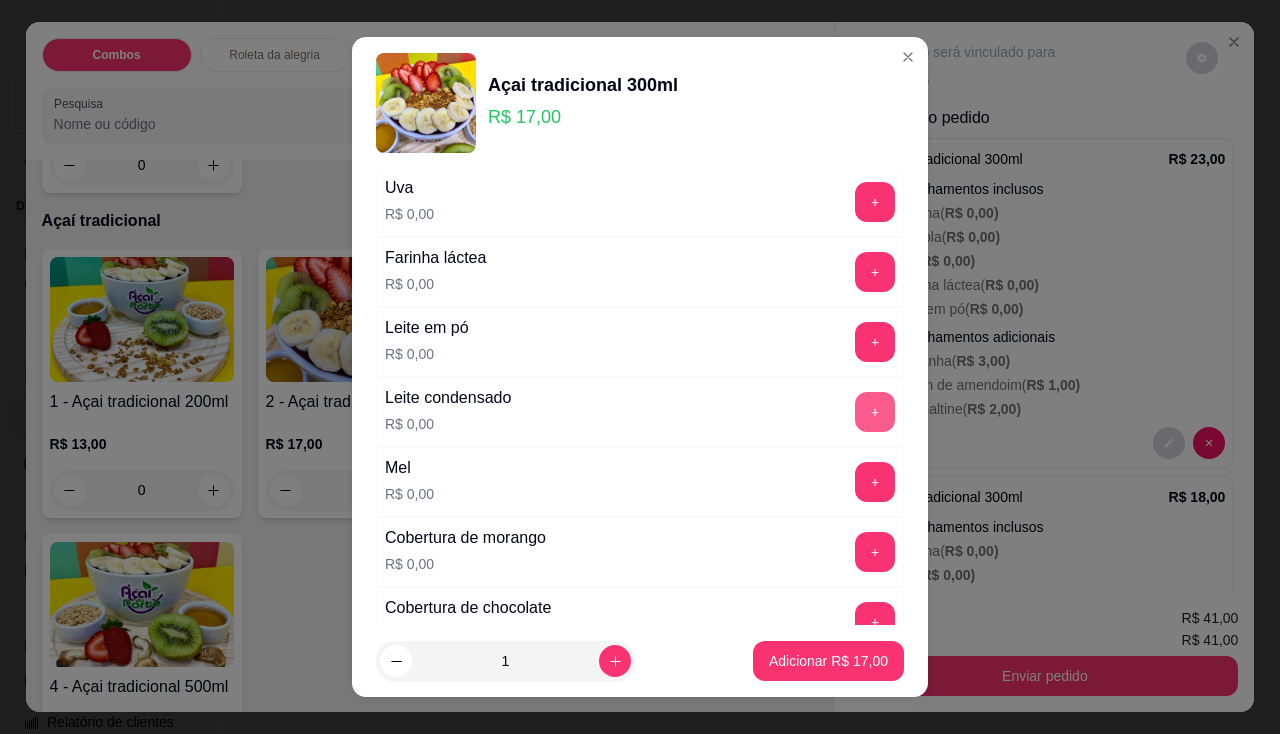 click on "+" at bounding box center (875, 412) 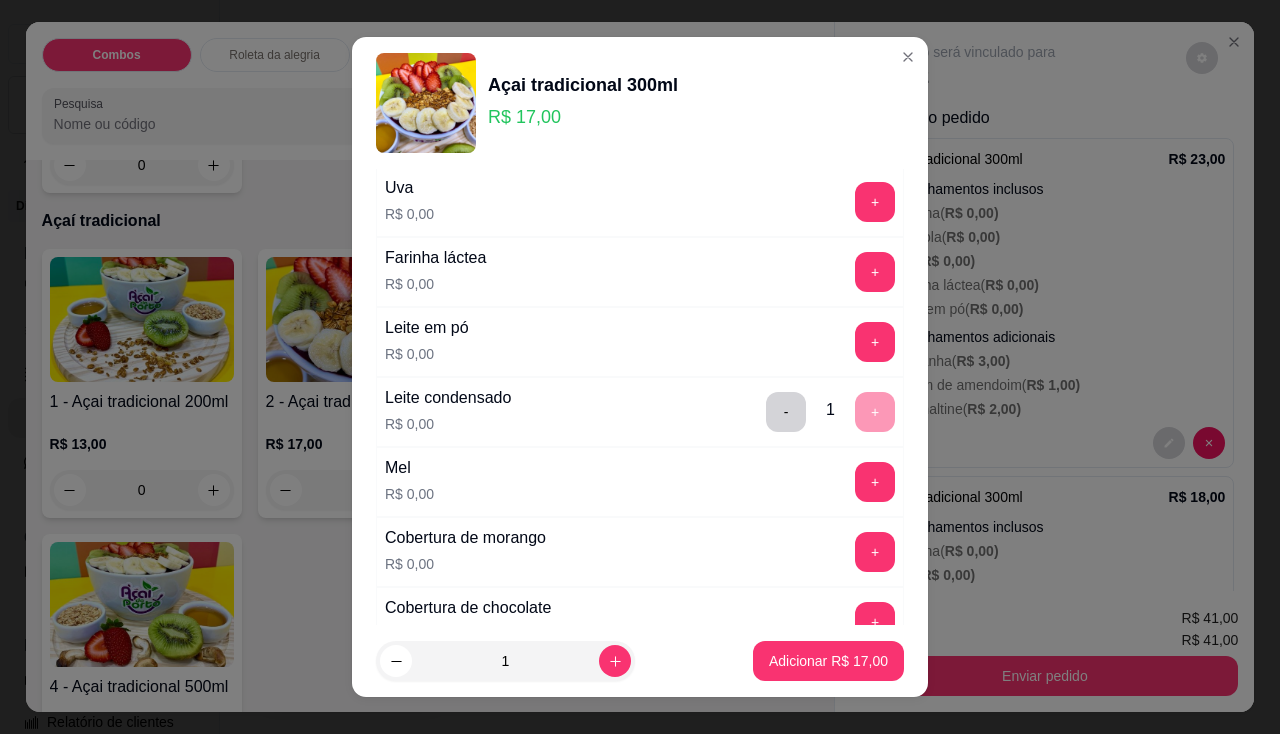 scroll, scrollTop: 600, scrollLeft: 0, axis: vertical 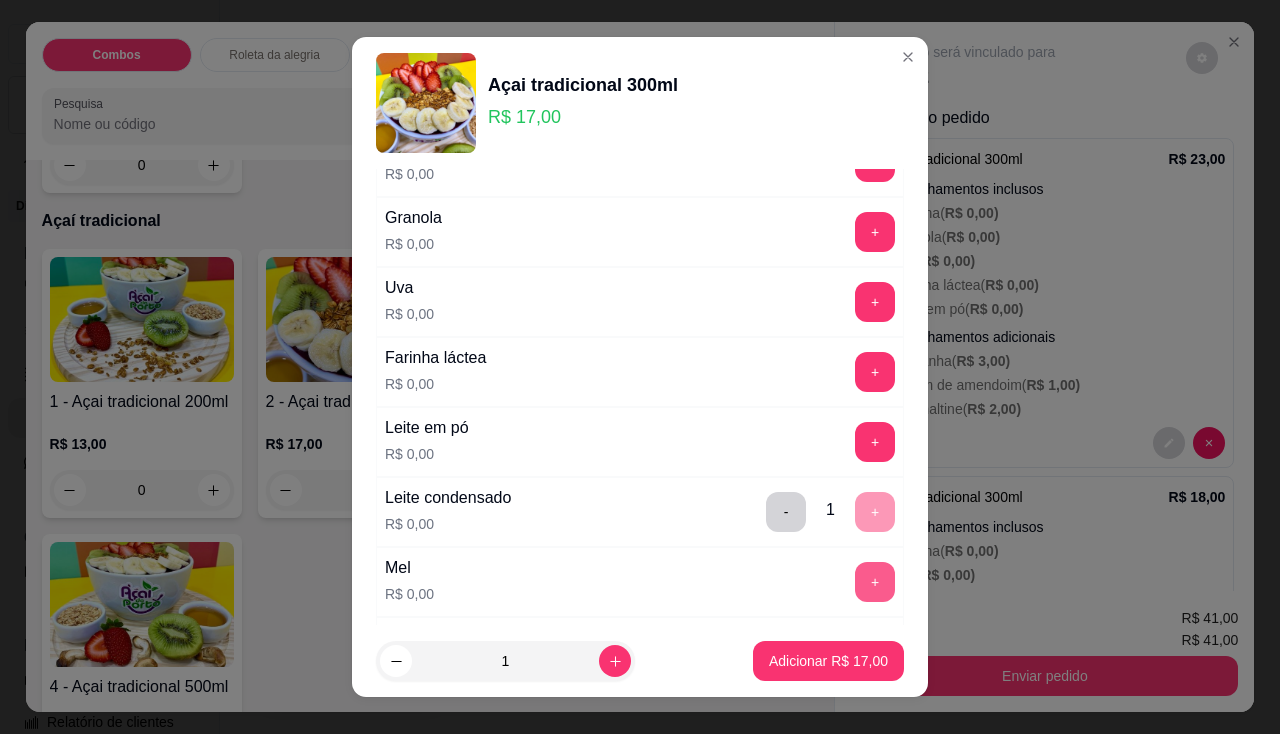 click on "+" at bounding box center (875, 582) 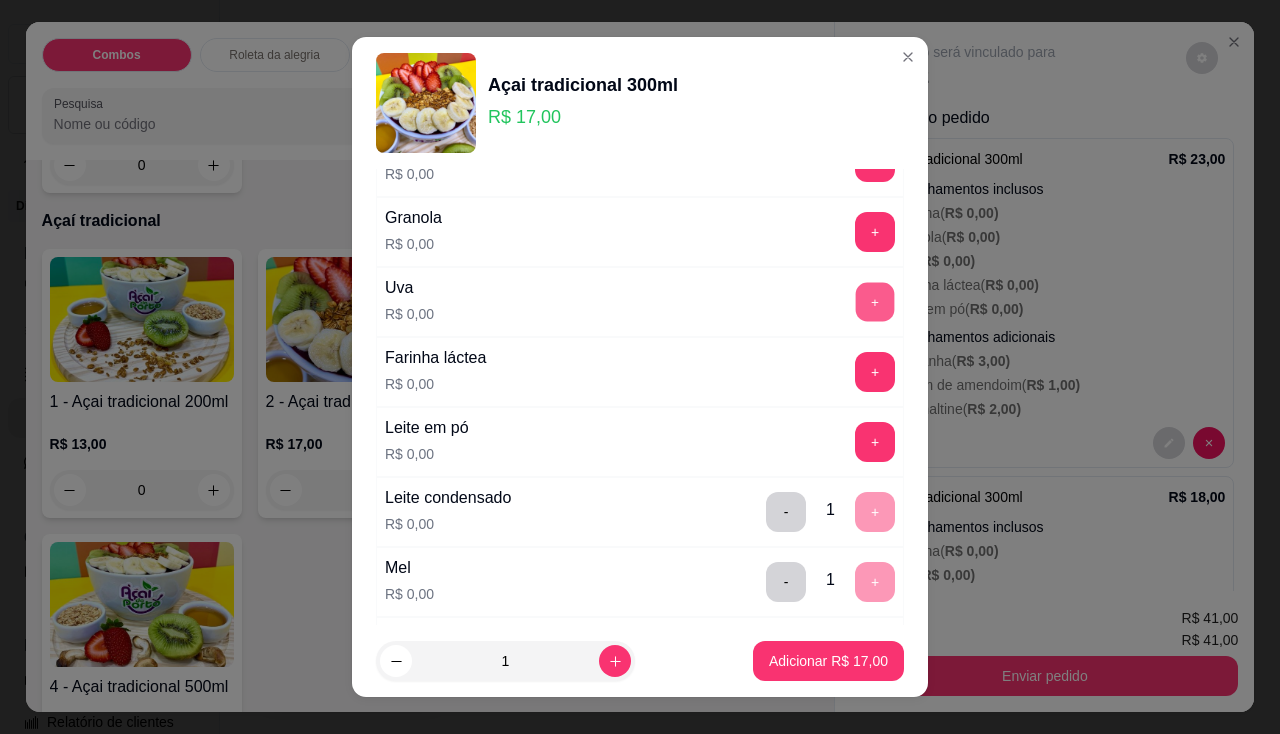 click on "+" at bounding box center [875, 301] 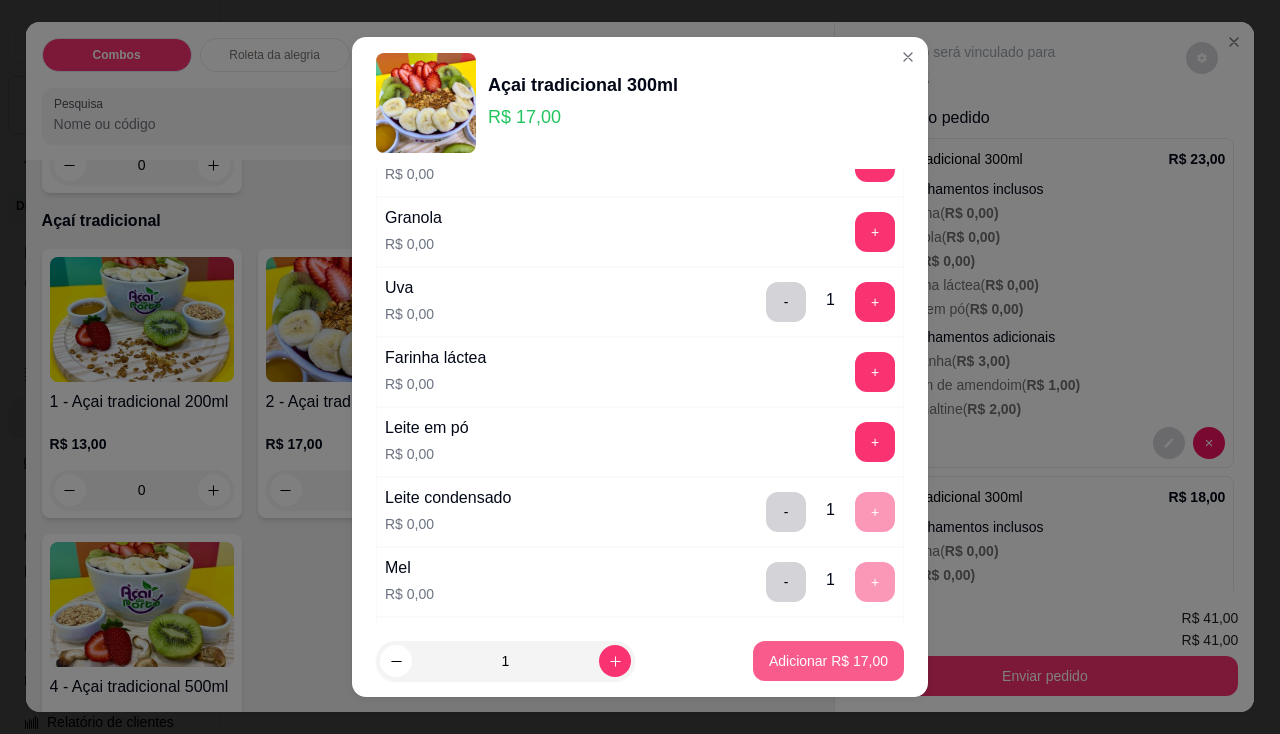 click on "Adicionar   R$ 17,00" at bounding box center [828, 661] 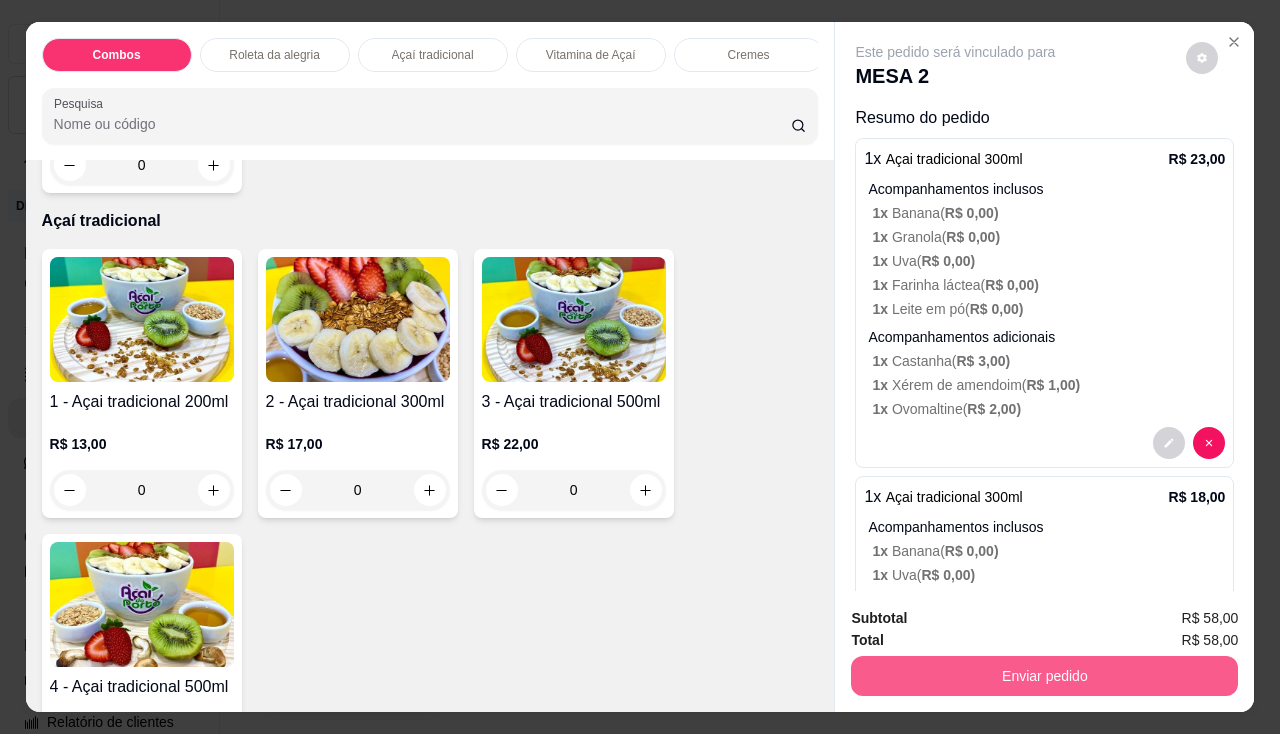 click on "Enviar pedido" at bounding box center [1044, 676] 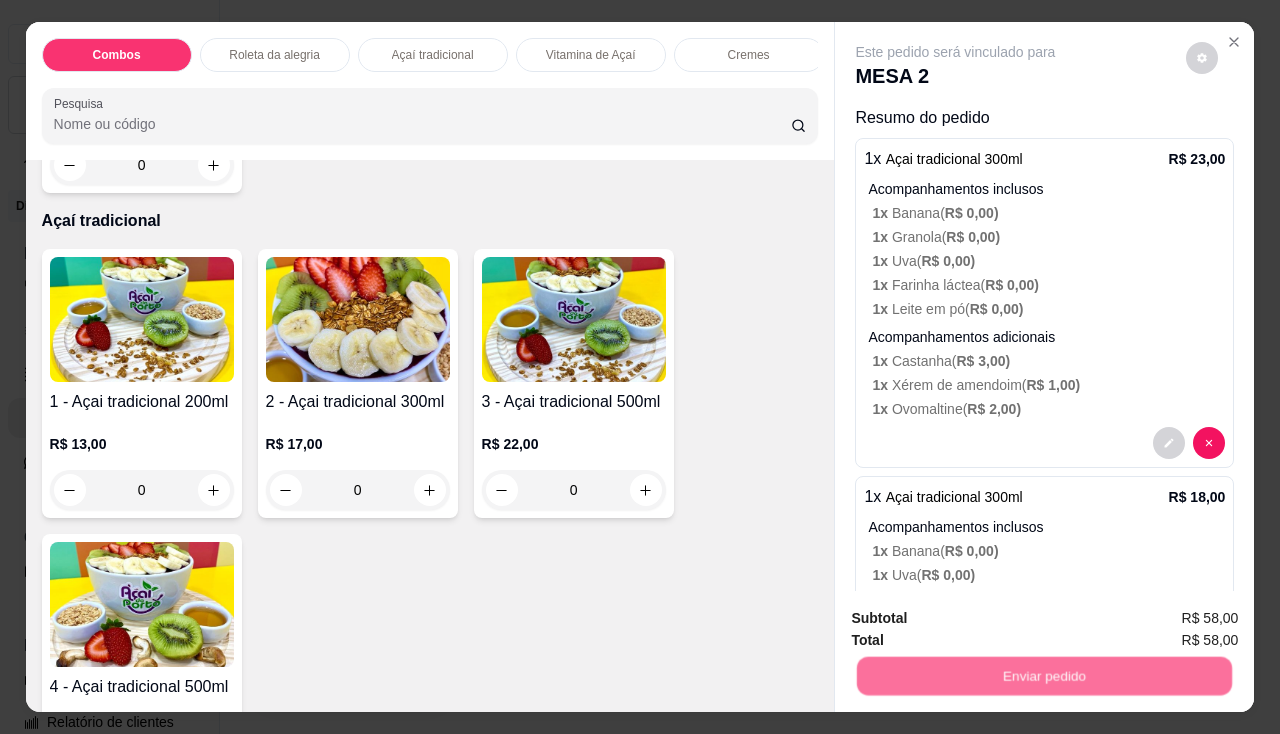 click on "Não registrar e enviar pedido" at bounding box center (979, 620) 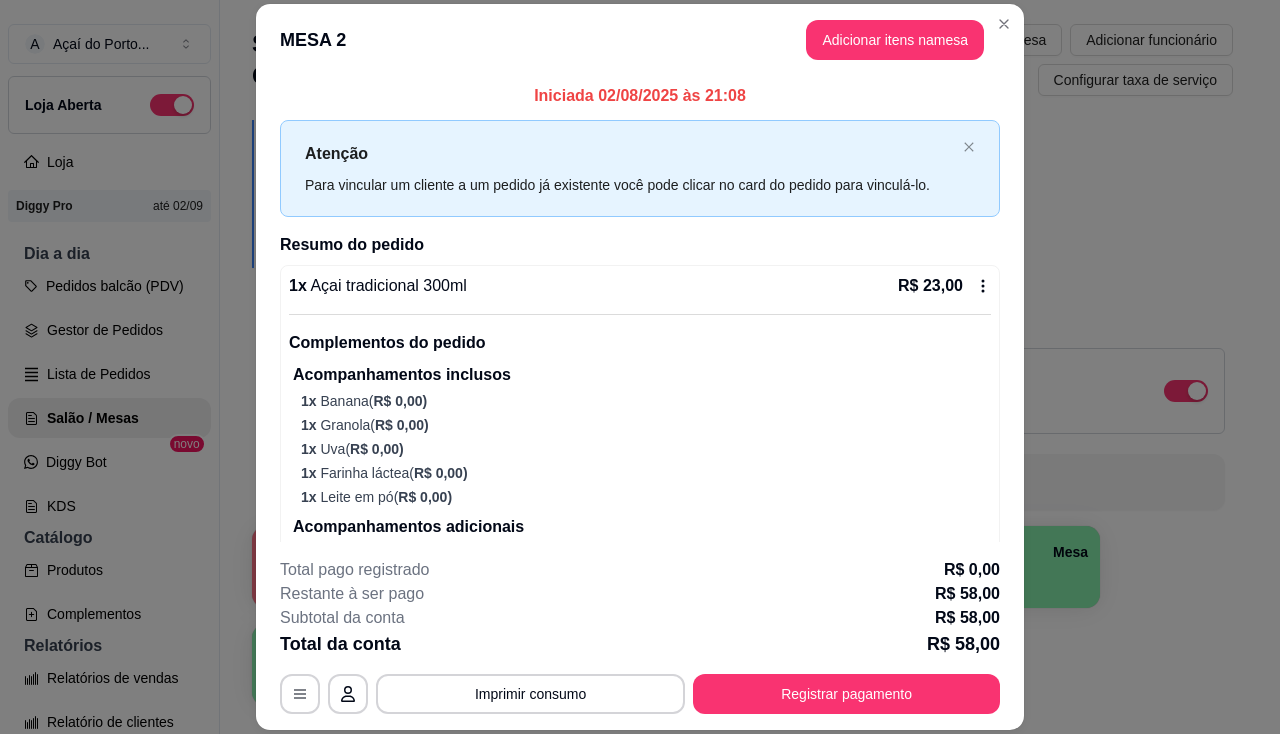 click on "Imprimir consumo" at bounding box center [530, 694] 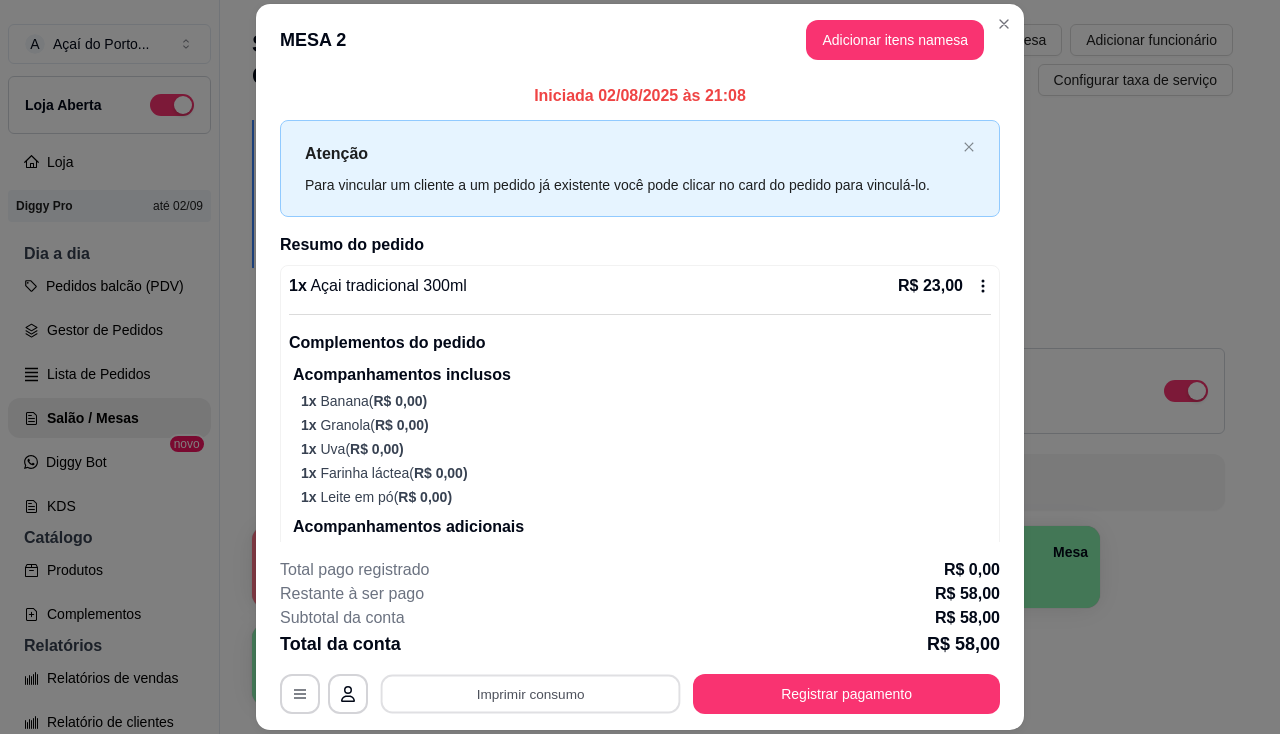 click on "**********" at bounding box center (640, 636) 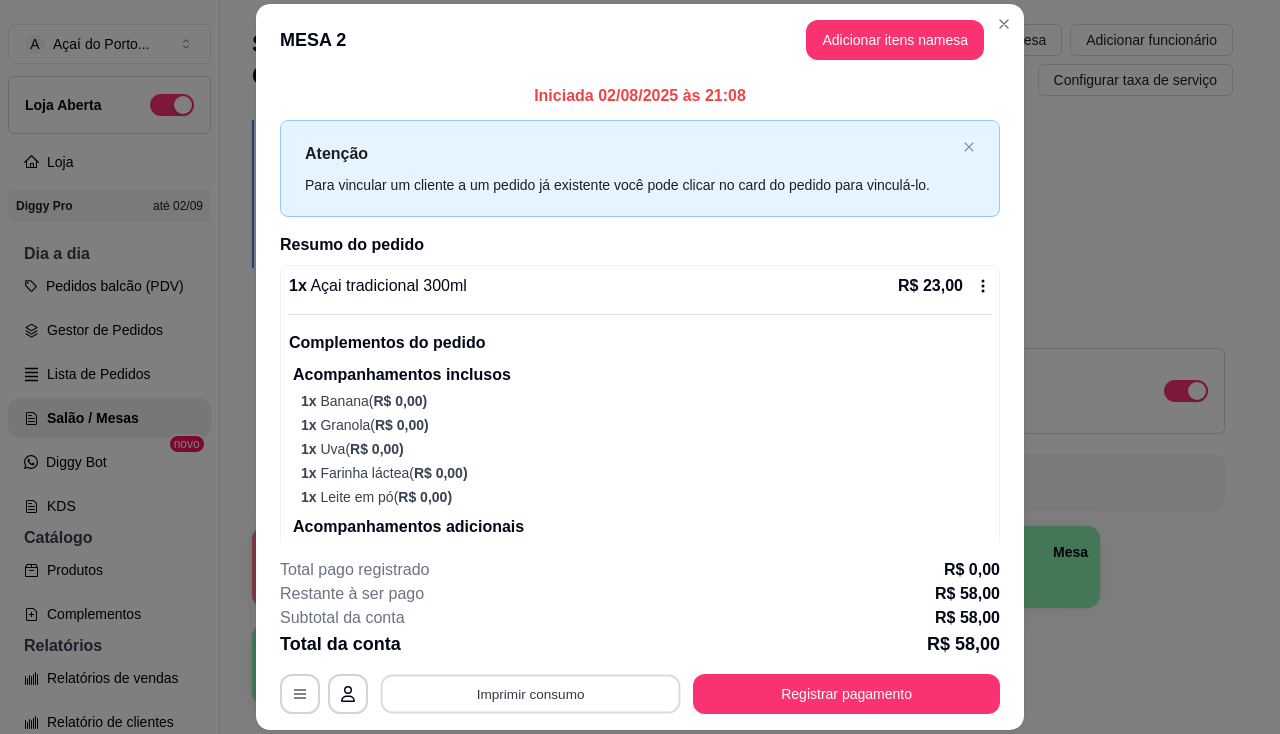 click on "Imprimir consumo" at bounding box center [531, 694] 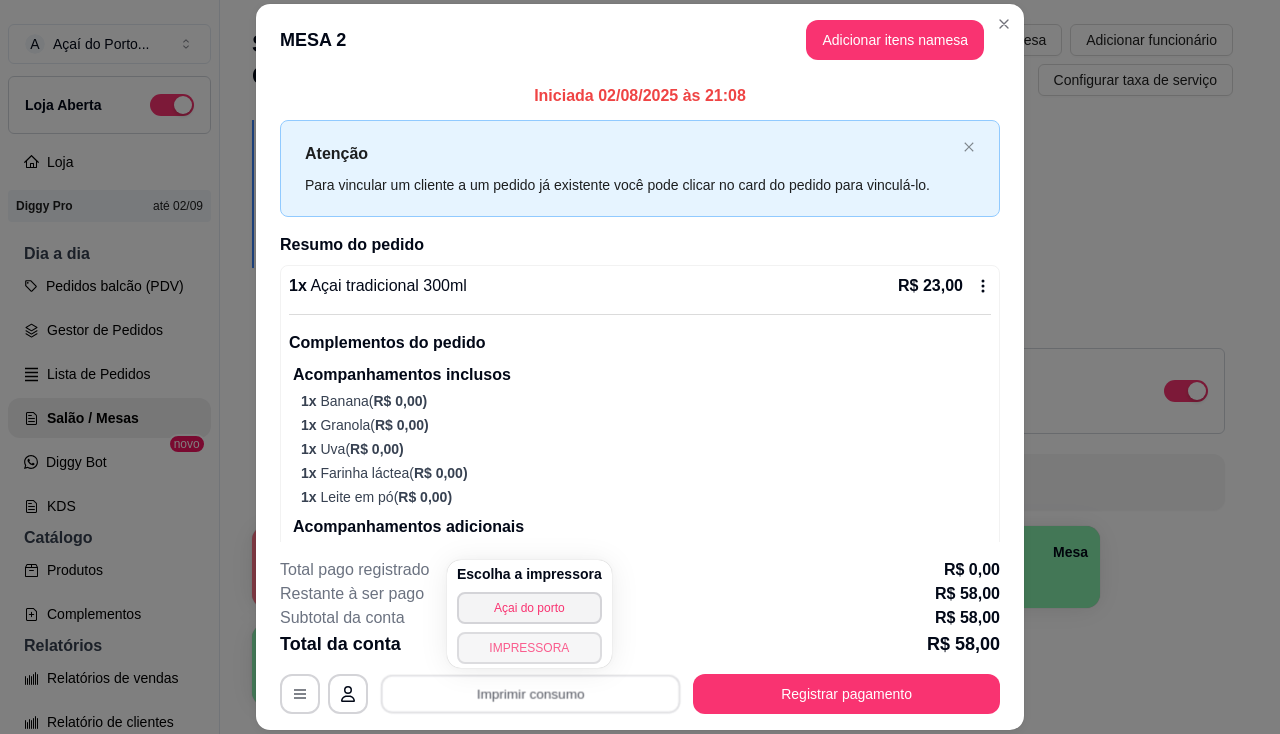 click on "IMPRESSORA" at bounding box center [529, 648] 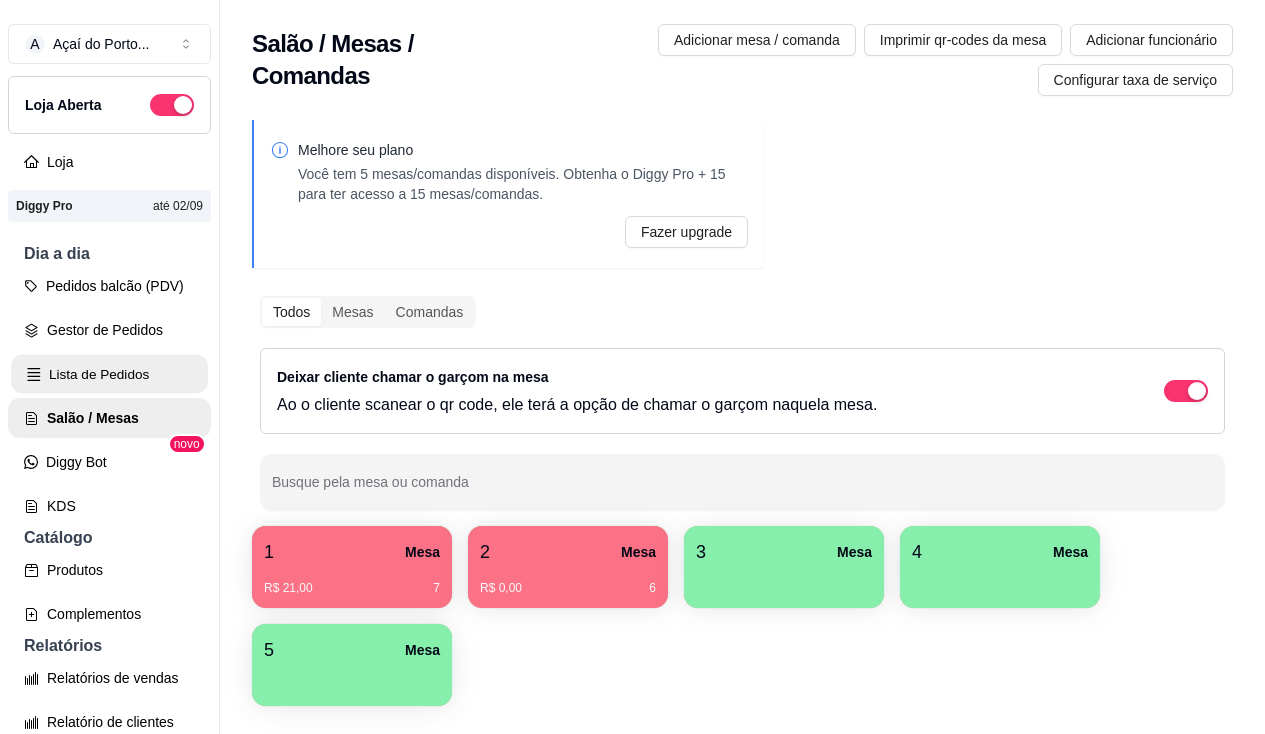 click on "Lista de Pedidos" at bounding box center (109, 374) 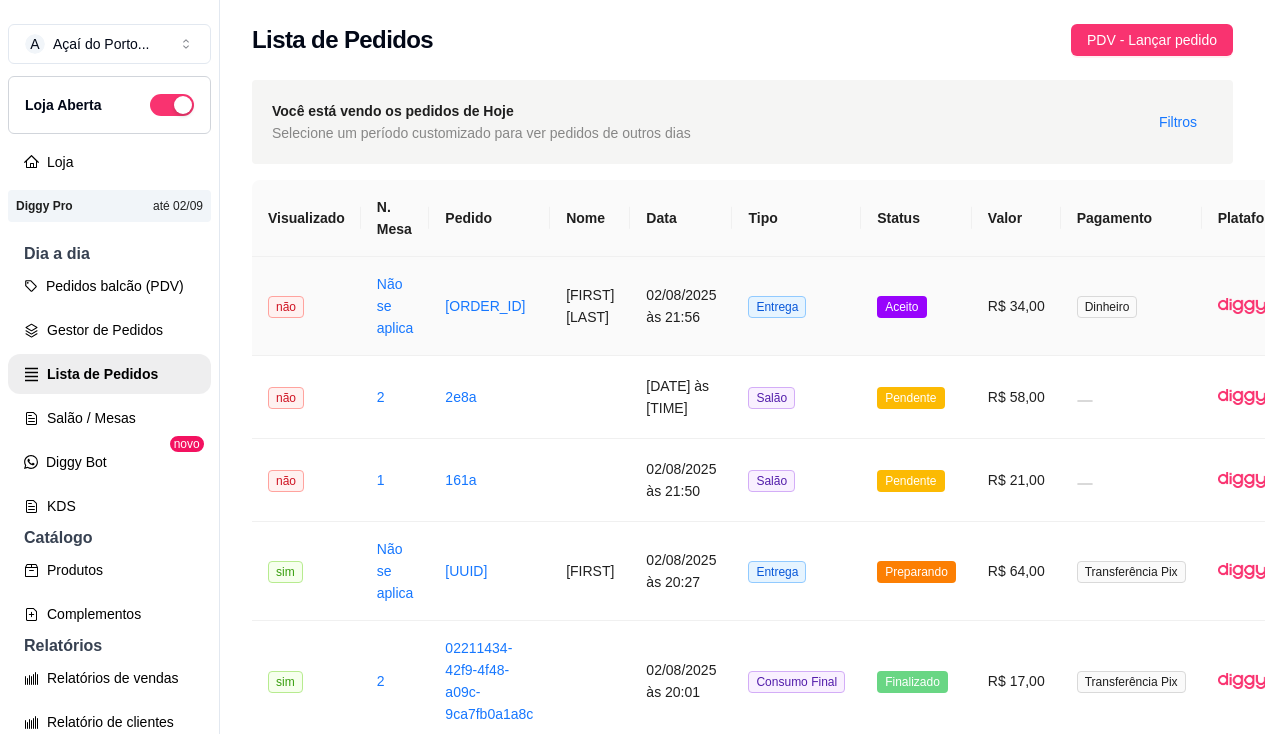 click on "Não se aplica" at bounding box center [395, 306] 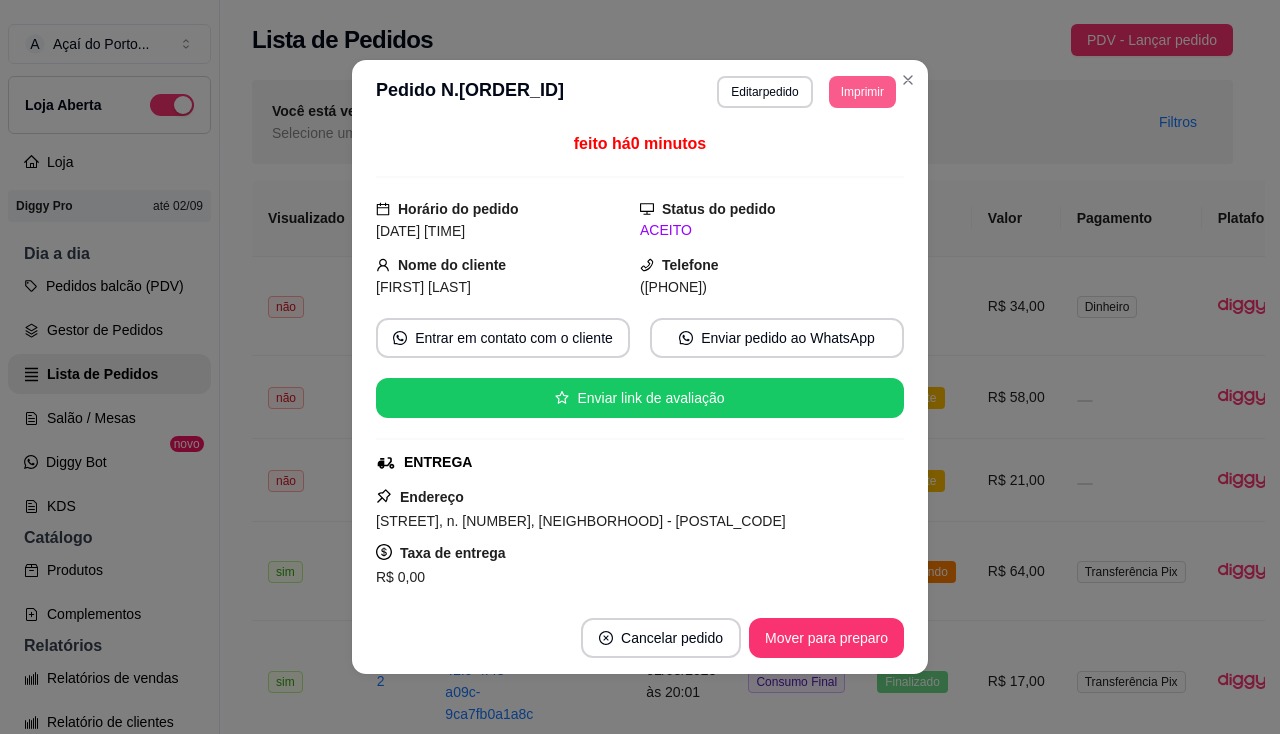 click on "Imprimir" at bounding box center (862, 92) 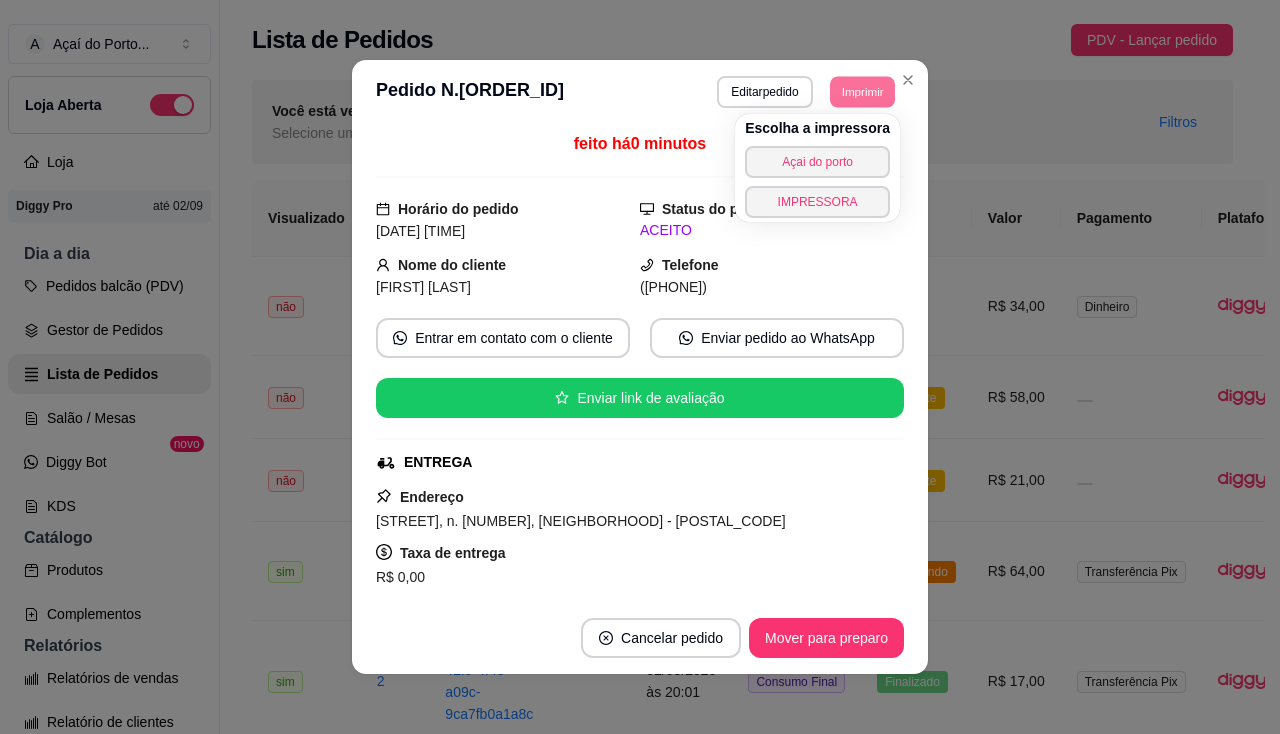 click on "Escolha a impressora Açai do porto IMPRESSORA" at bounding box center (817, 168) 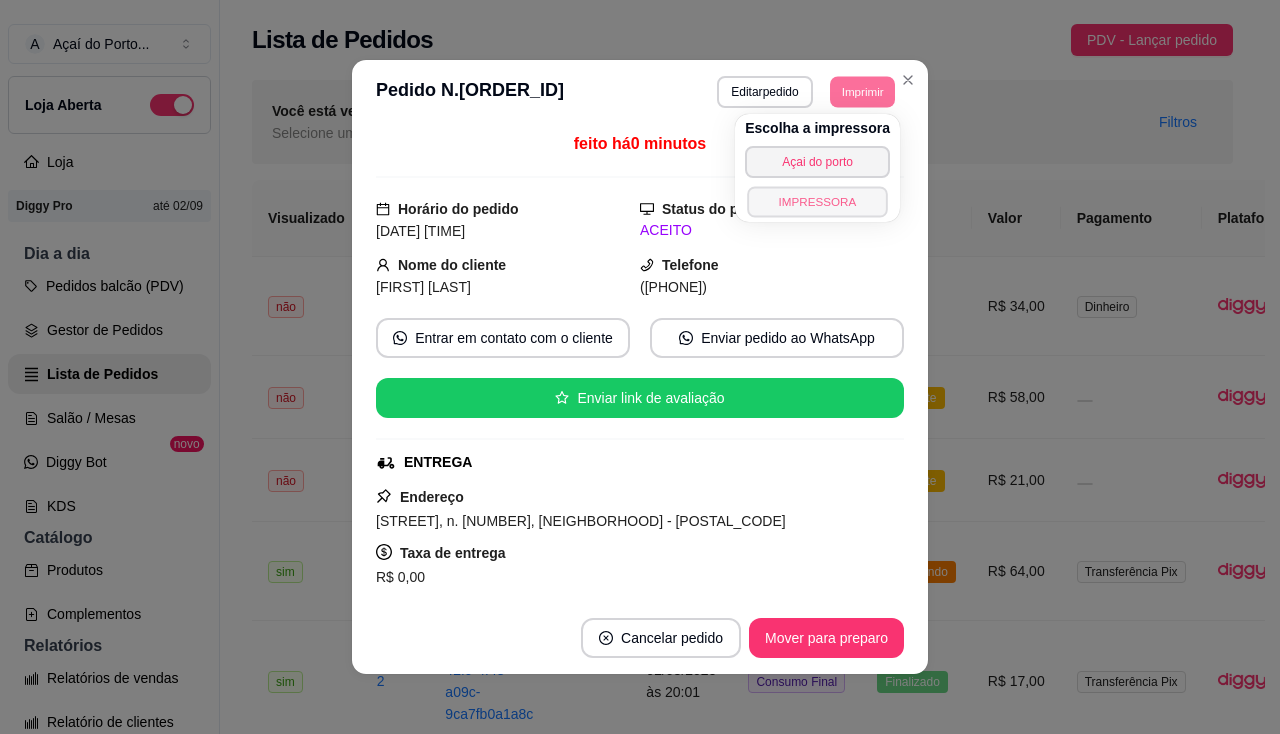 click on "IMPRESSORA" at bounding box center [817, 201] 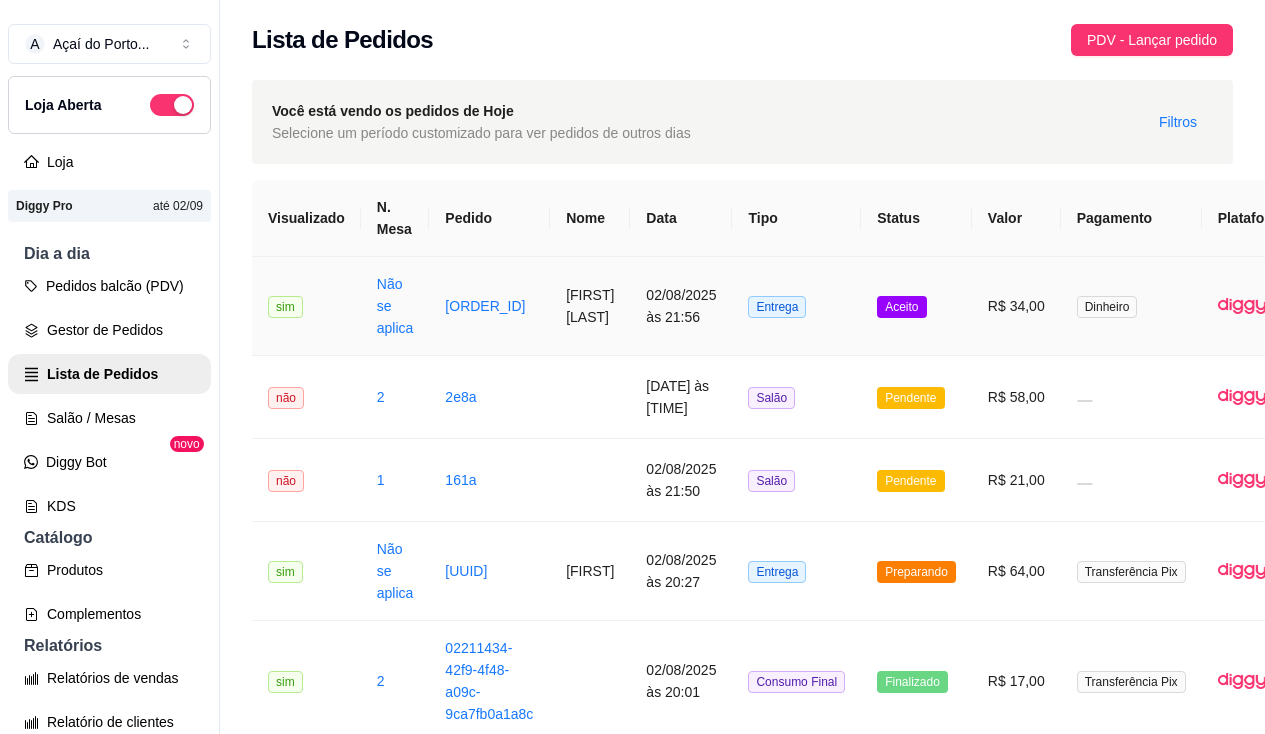click on "[FIRST] [LAST]" at bounding box center (590, 306) 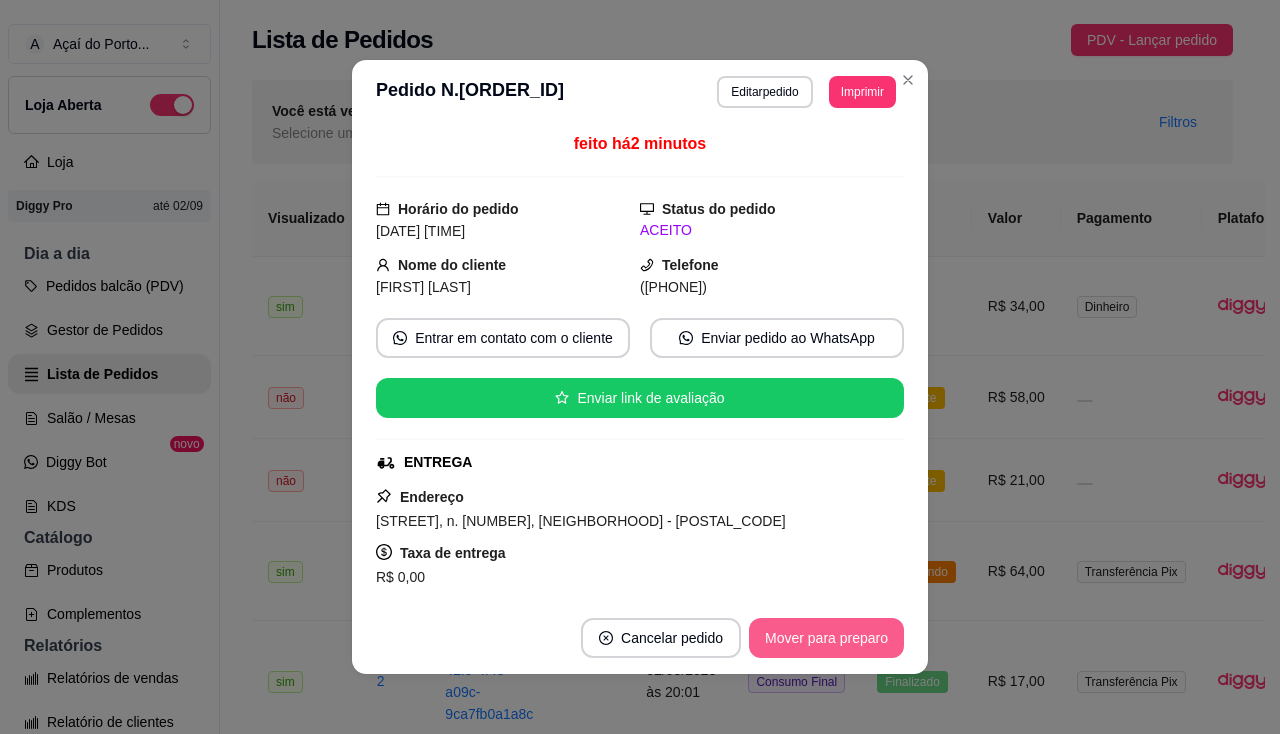 click on "Mover para preparo" at bounding box center (826, 638) 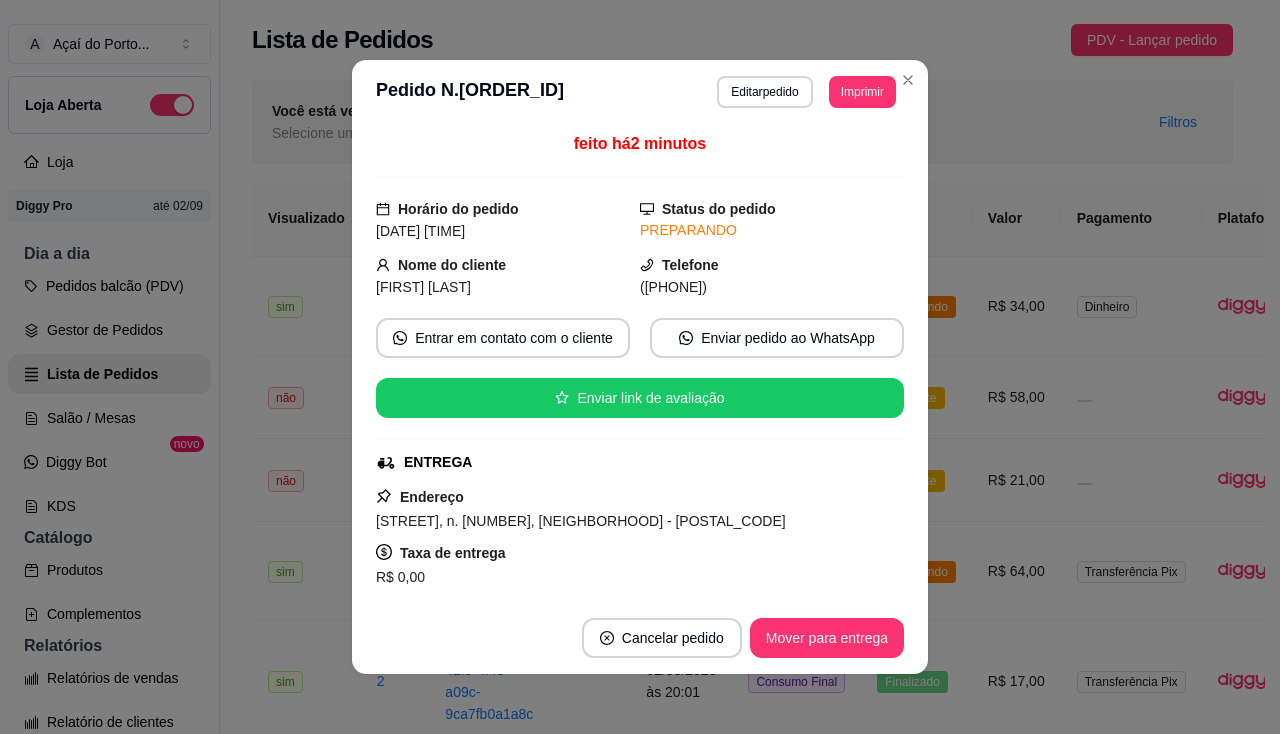 click on "**********" at bounding box center [640, 92] 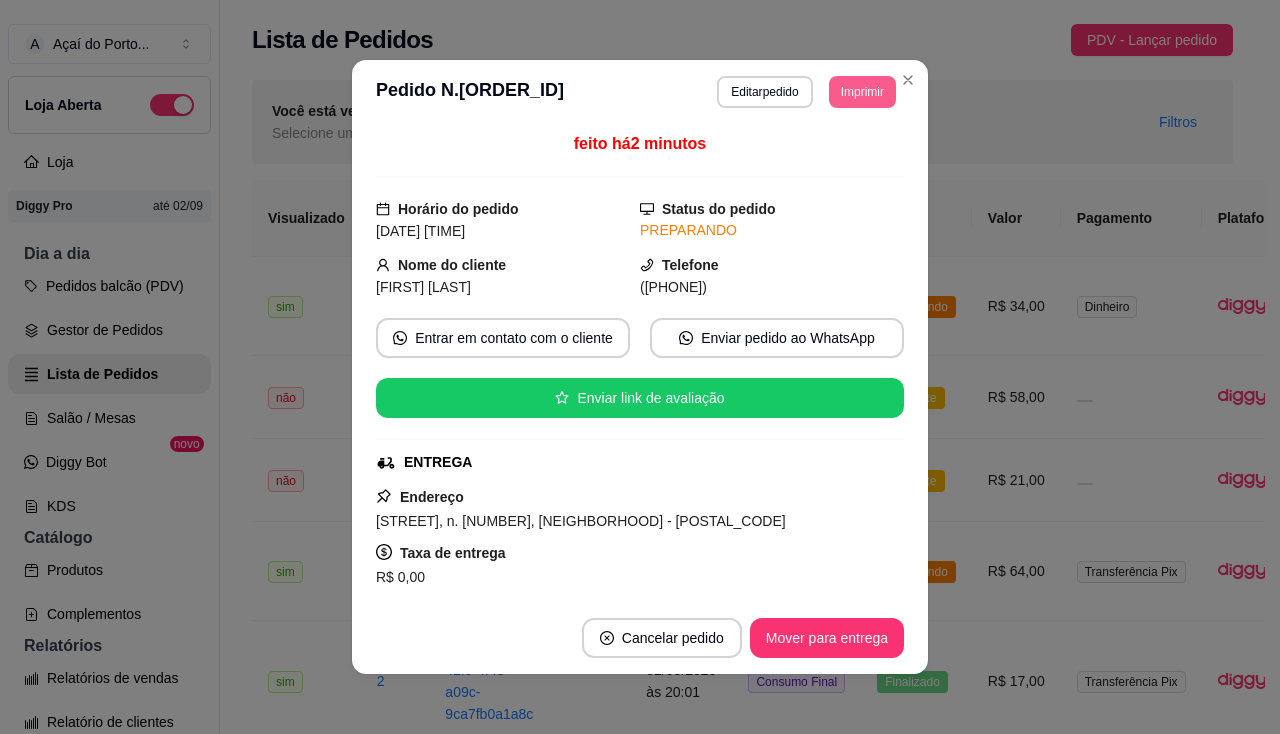 click on "Imprimir" at bounding box center (862, 92) 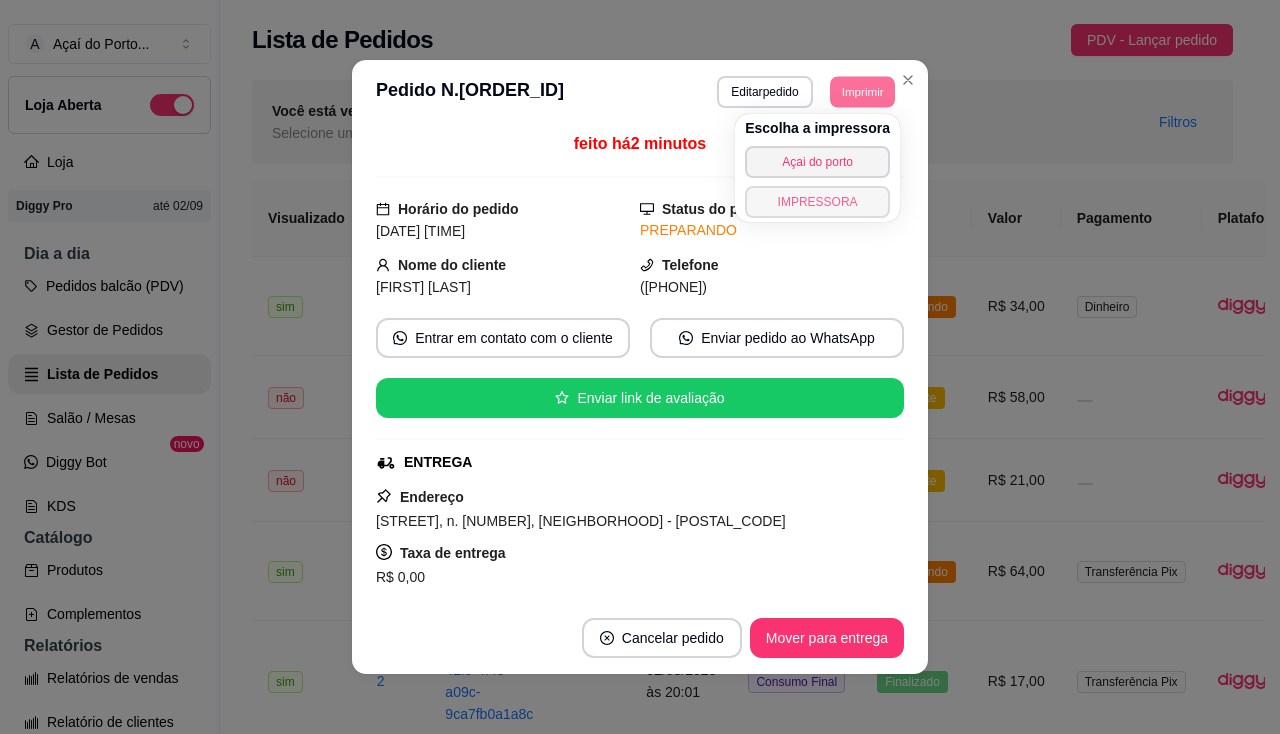 click on "IMPRESSORA" at bounding box center (817, 202) 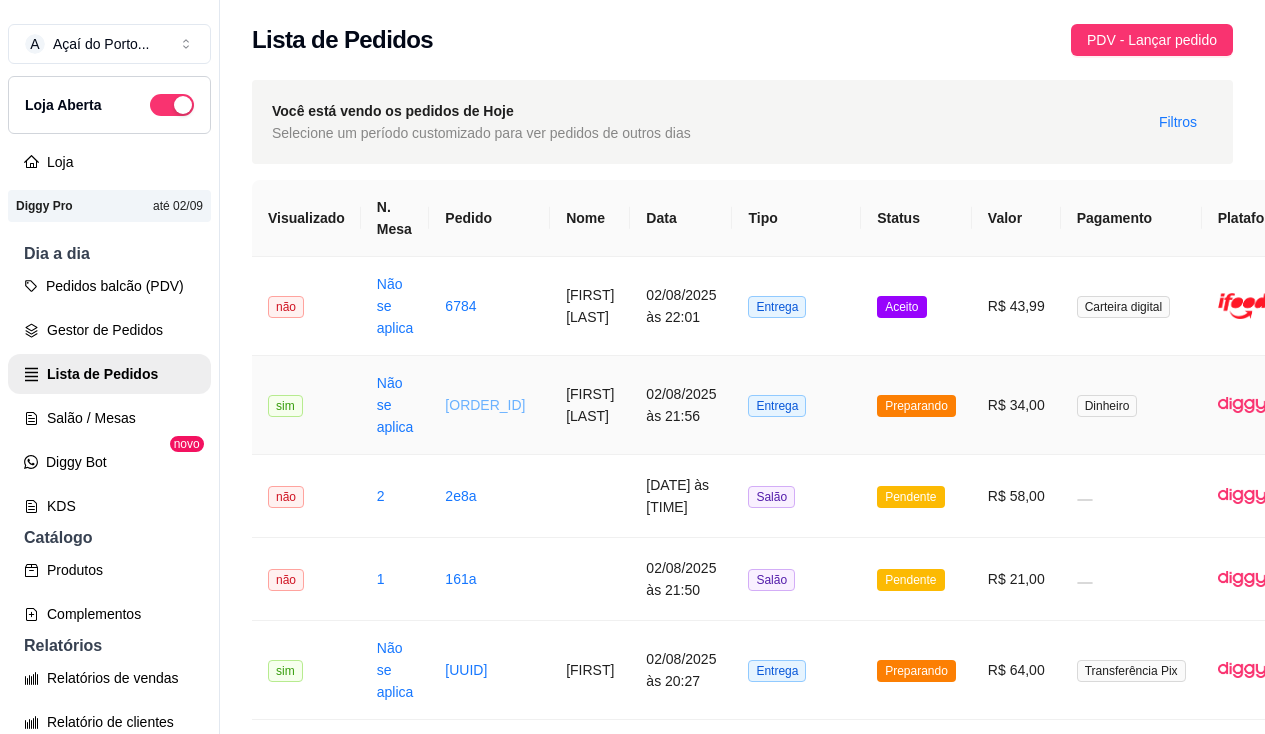 click on "[ORDER_ID]" at bounding box center [485, 405] 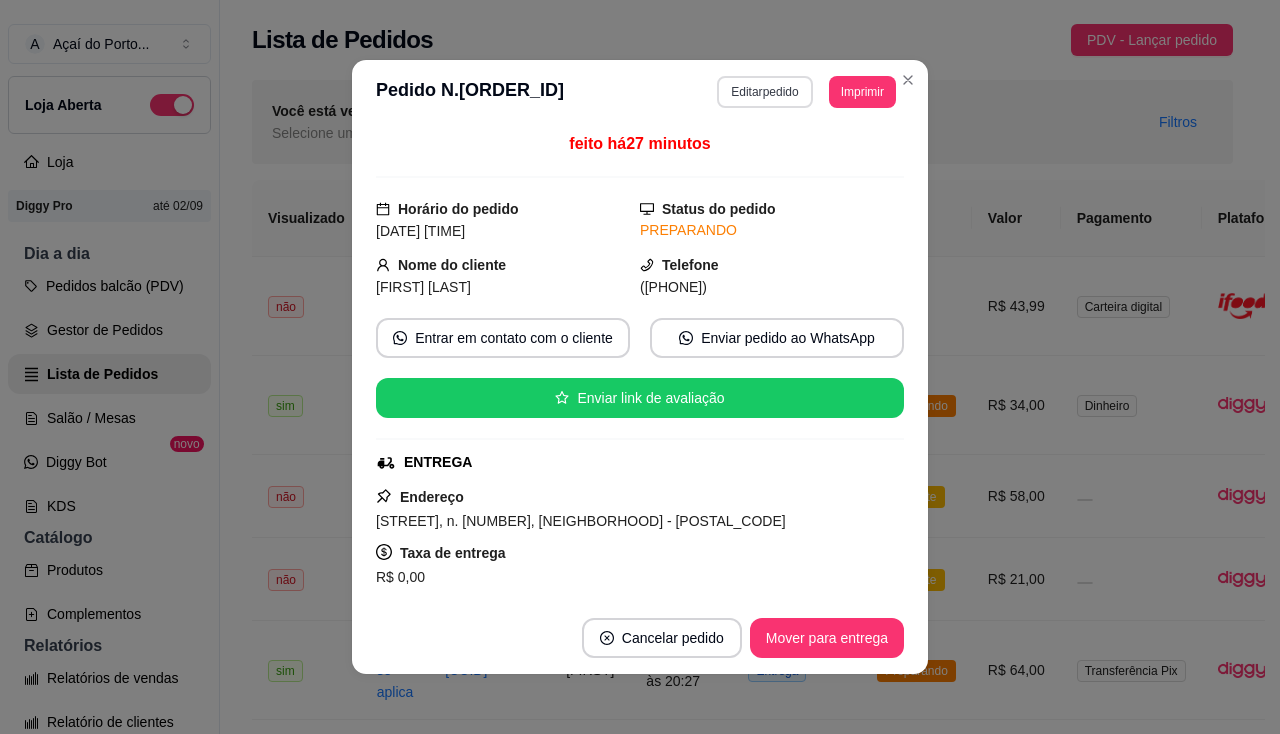 click on "Editar  pedido" at bounding box center (764, 92) 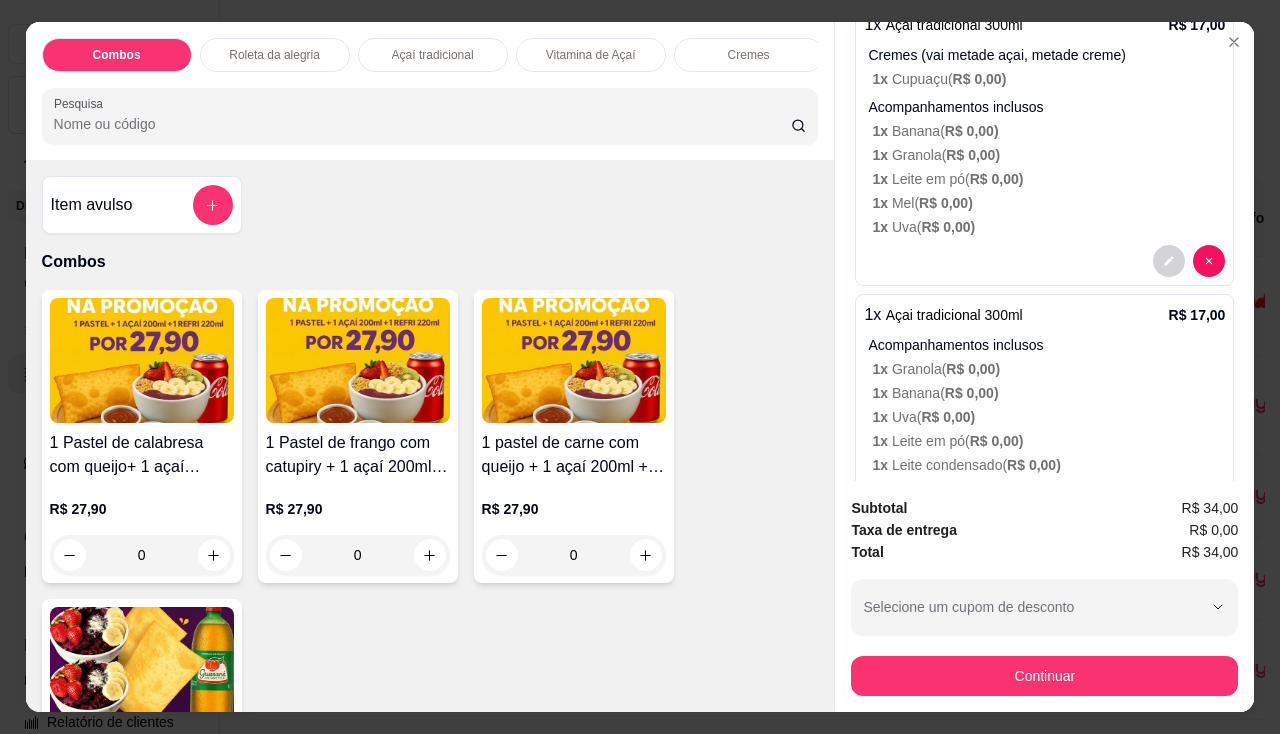 scroll, scrollTop: 471, scrollLeft: 0, axis: vertical 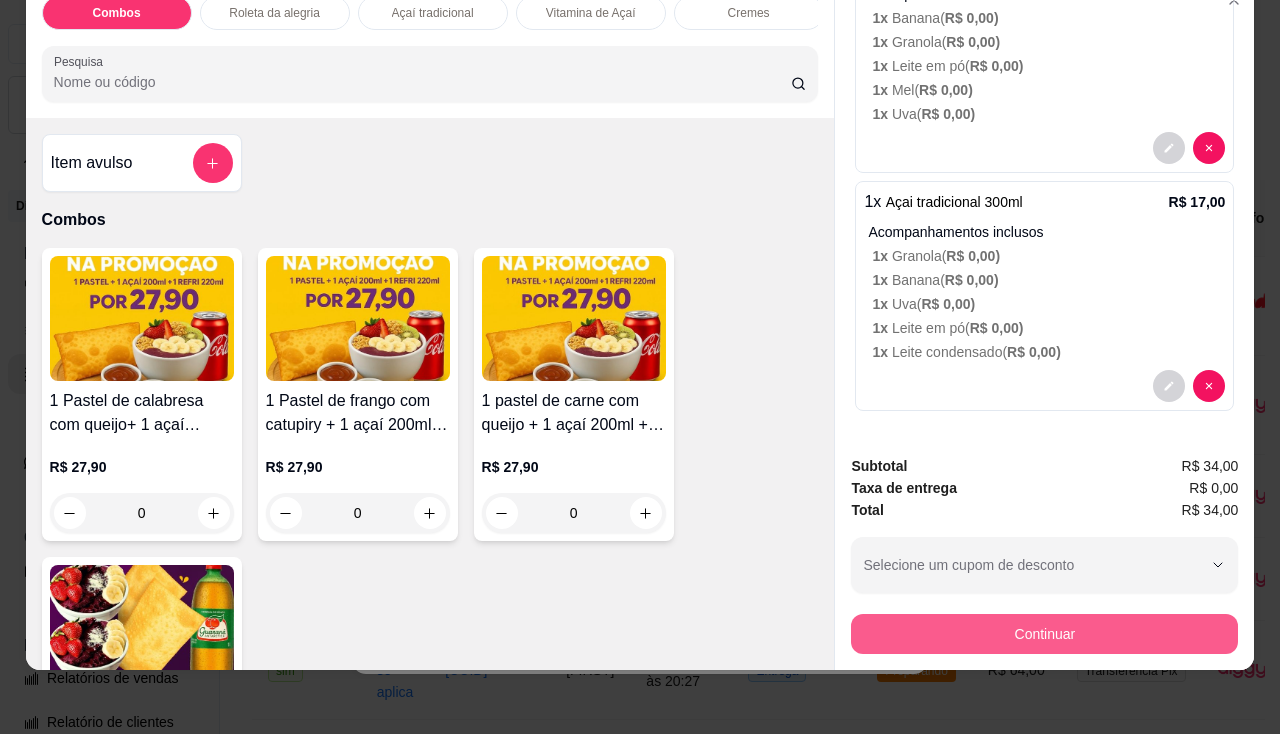 click on "Continuar" at bounding box center (1044, 634) 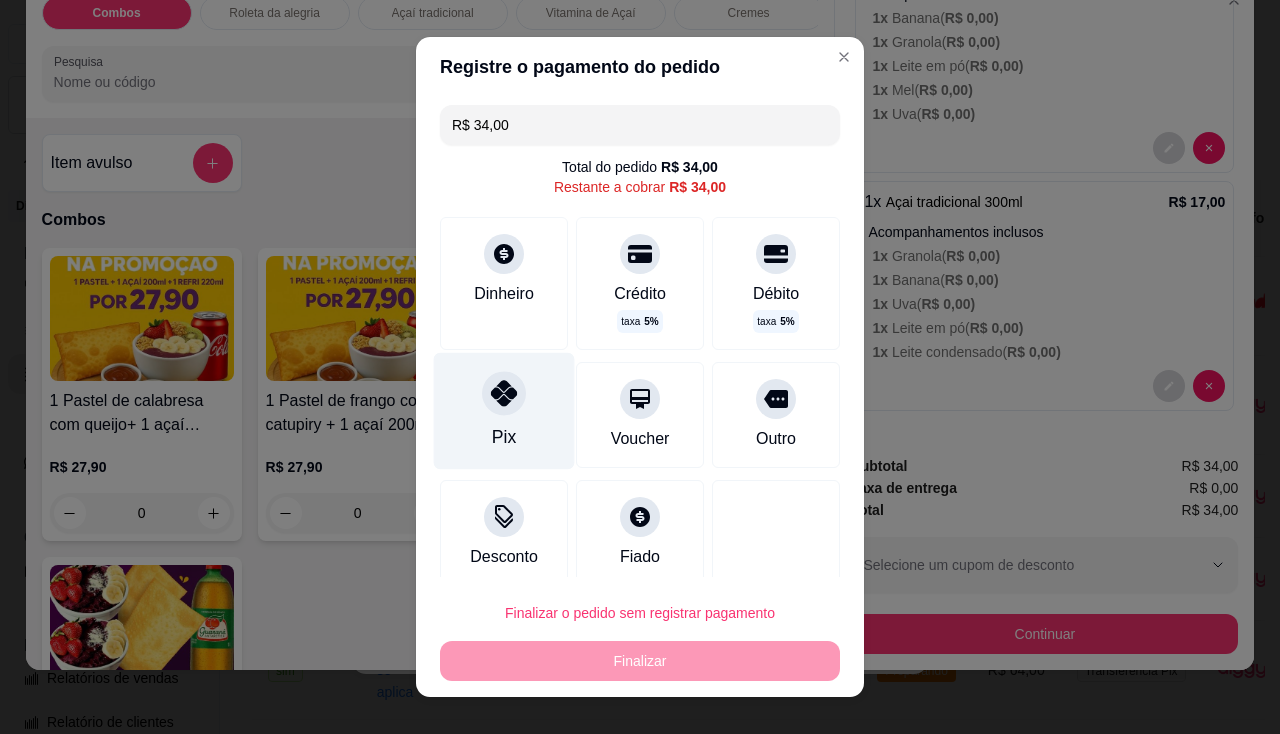 click on "Pix" at bounding box center (504, 437) 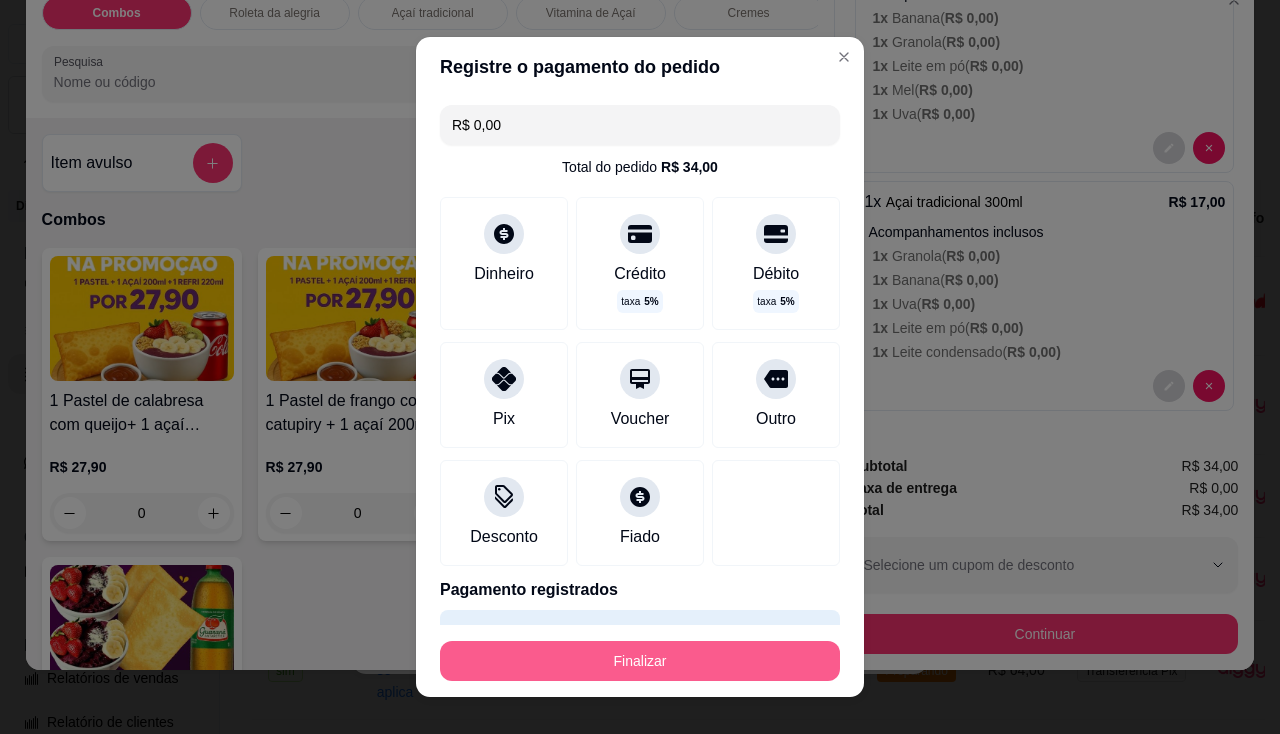 click on "Finalizar" at bounding box center [640, 661] 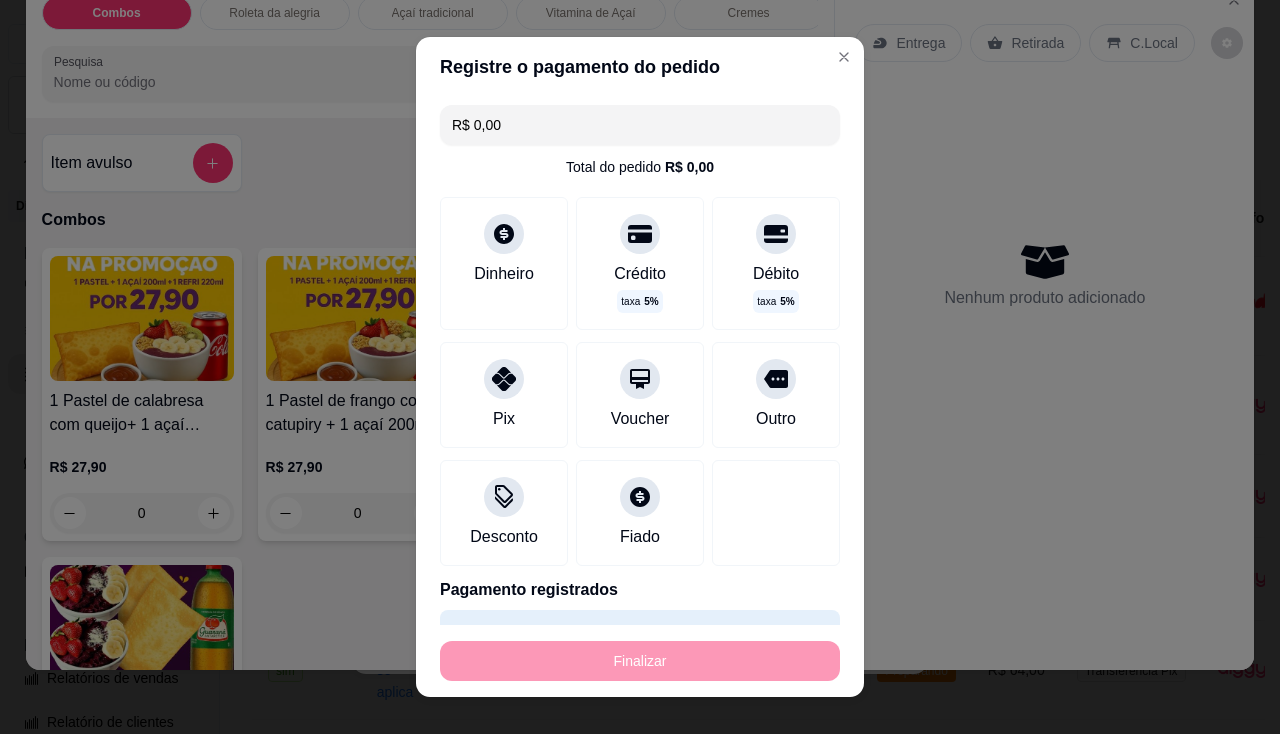 type on "-R$ 34,00" 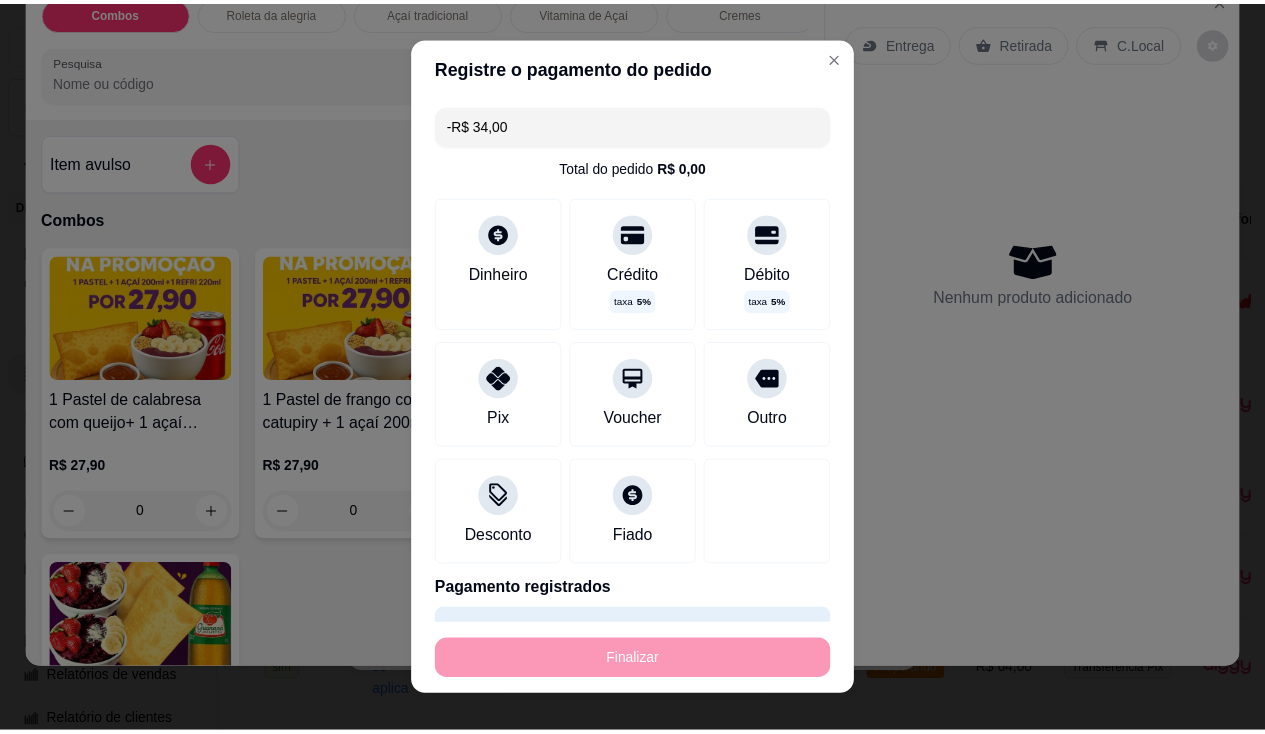 scroll, scrollTop: 0, scrollLeft: 0, axis: both 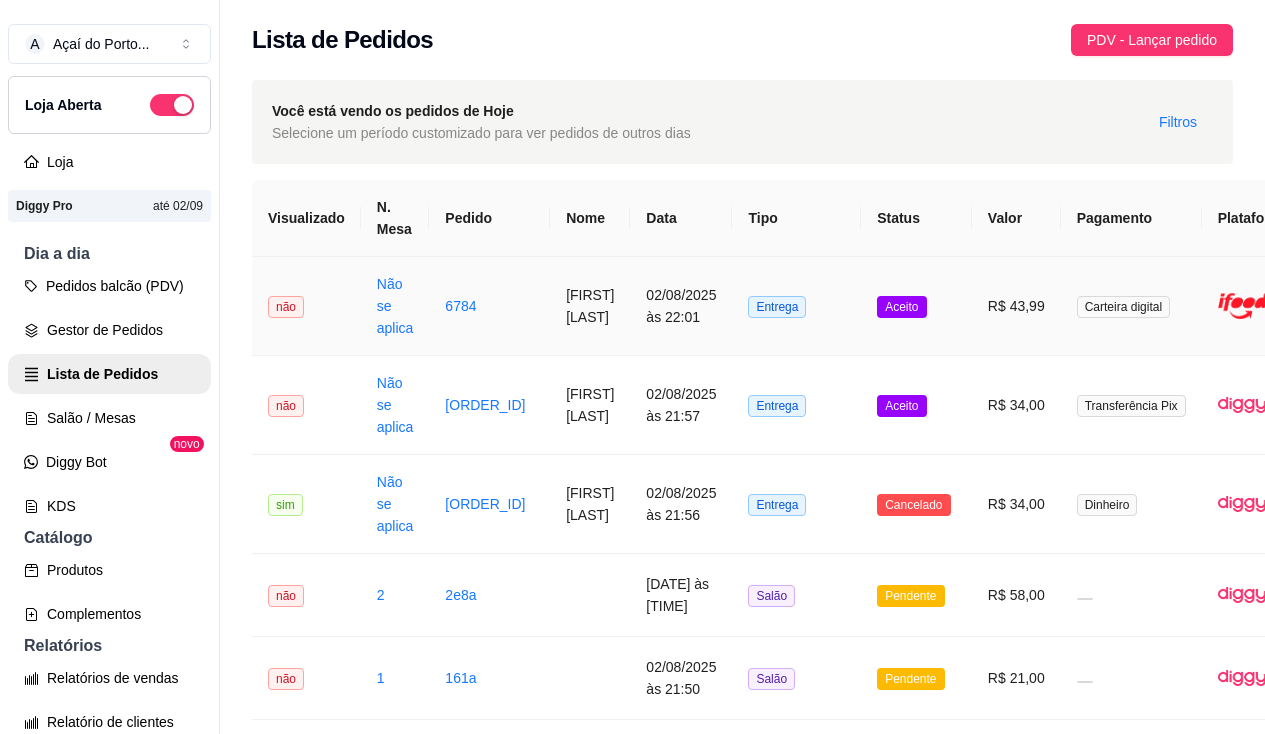 click on "6784" at bounding box center (489, 306) 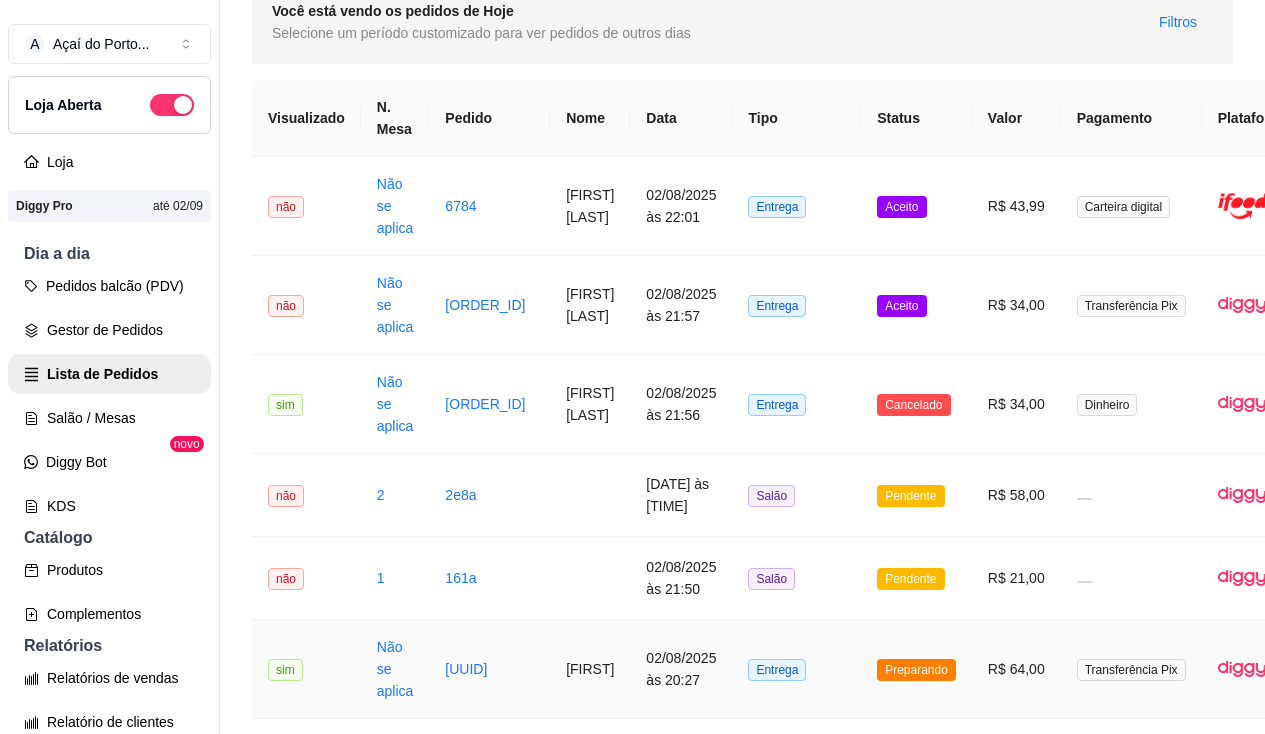 scroll, scrollTop: 0, scrollLeft: 0, axis: both 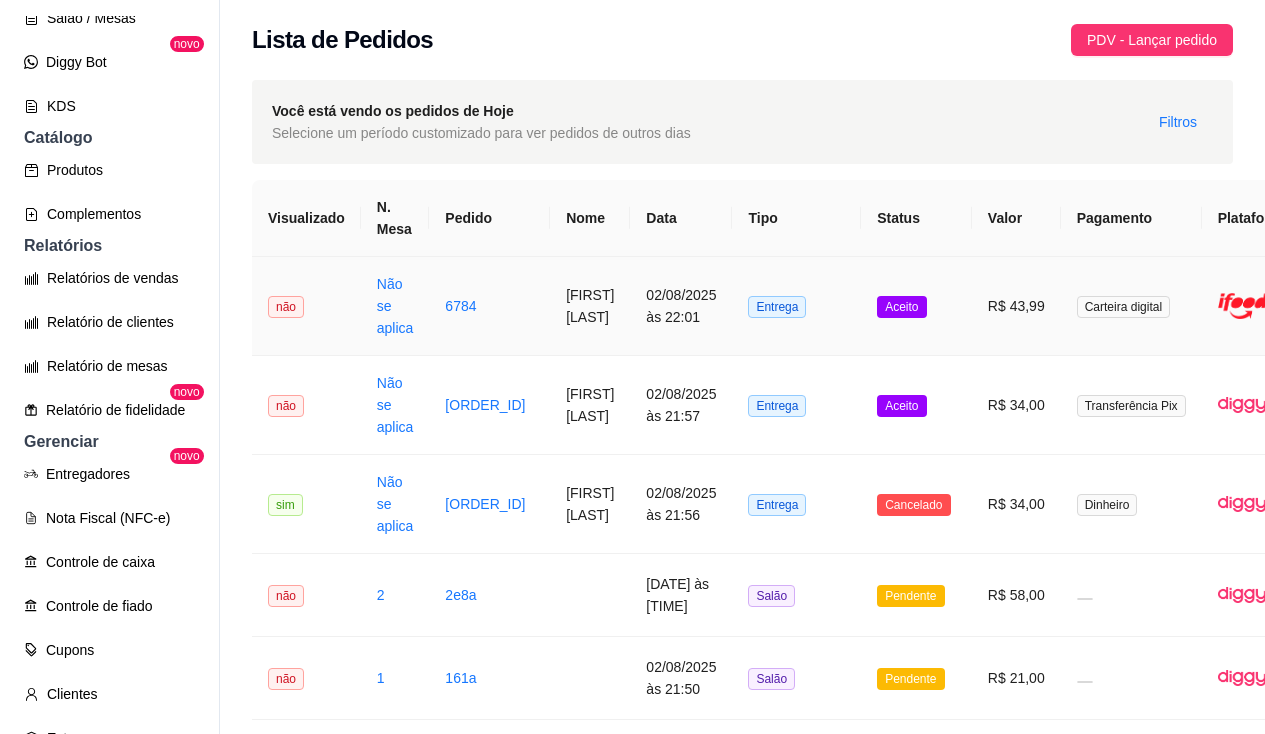 click on "Não se aplica" at bounding box center [395, 306] 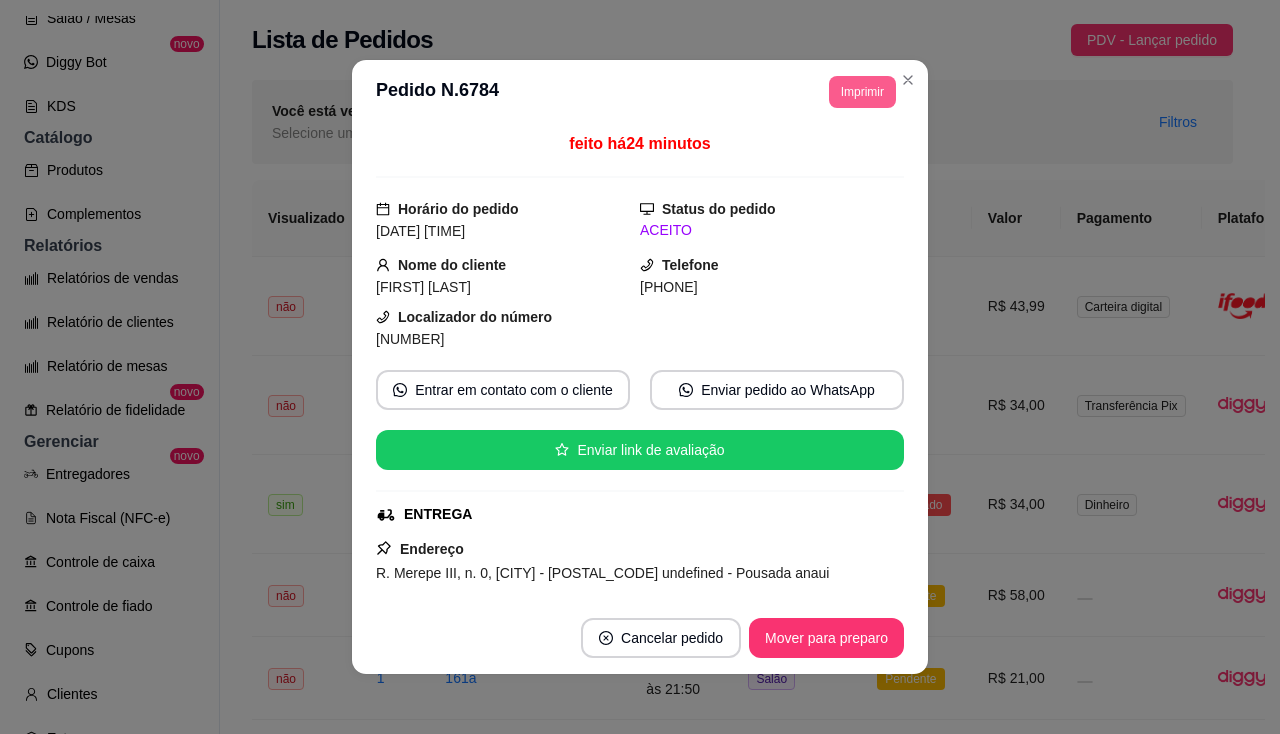 click on "Imprimir" at bounding box center (862, 92) 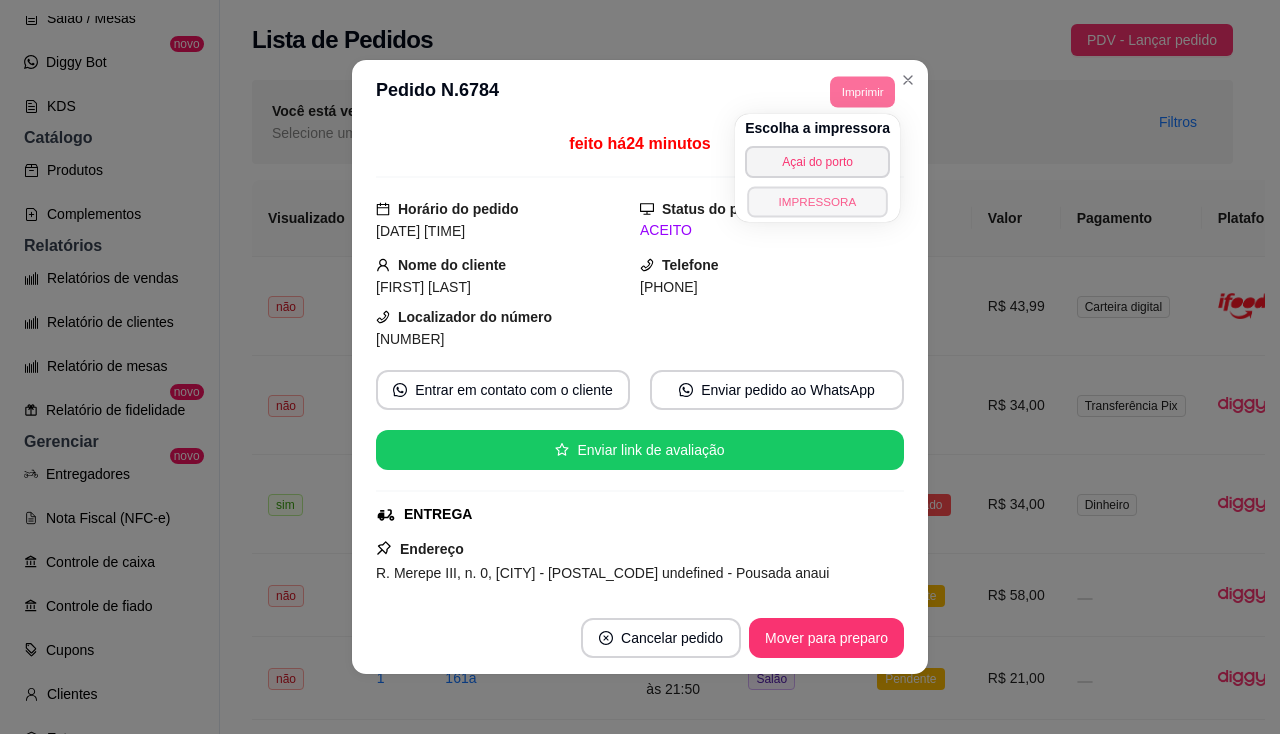 click on "IMPRESSORA" at bounding box center [817, 201] 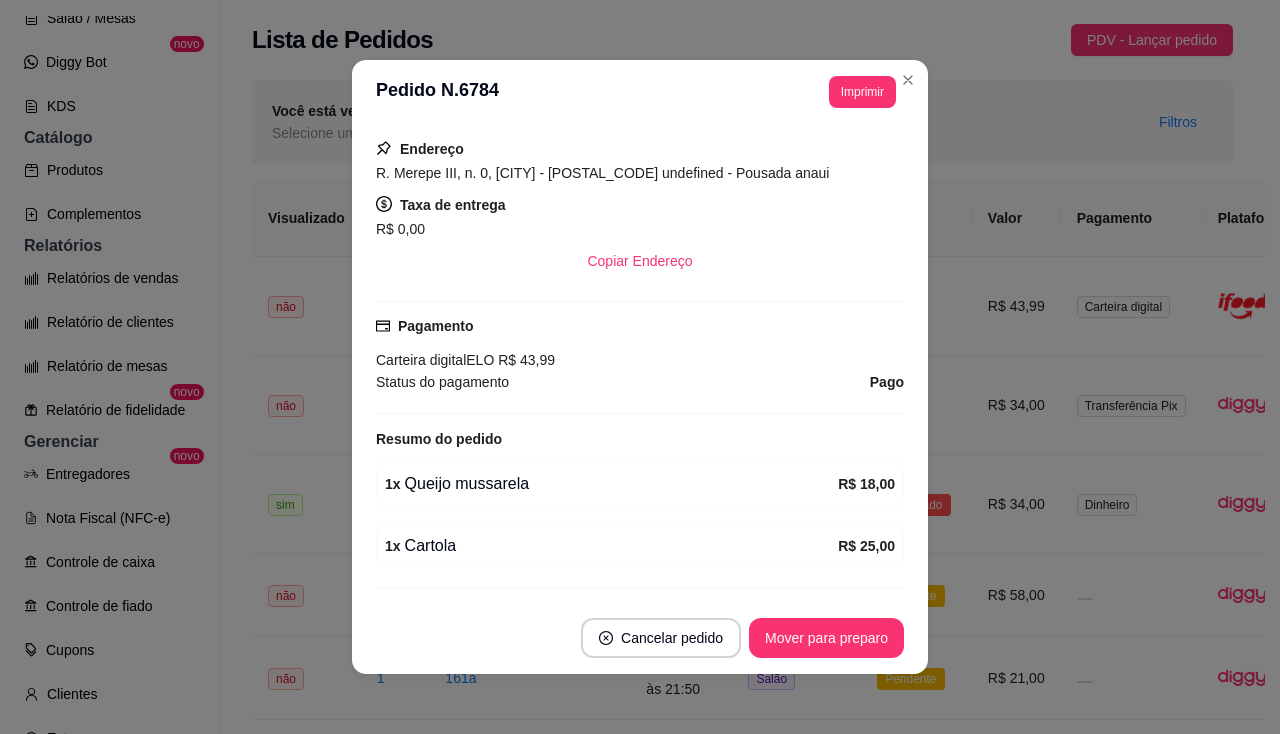 scroll, scrollTop: 451, scrollLeft: 0, axis: vertical 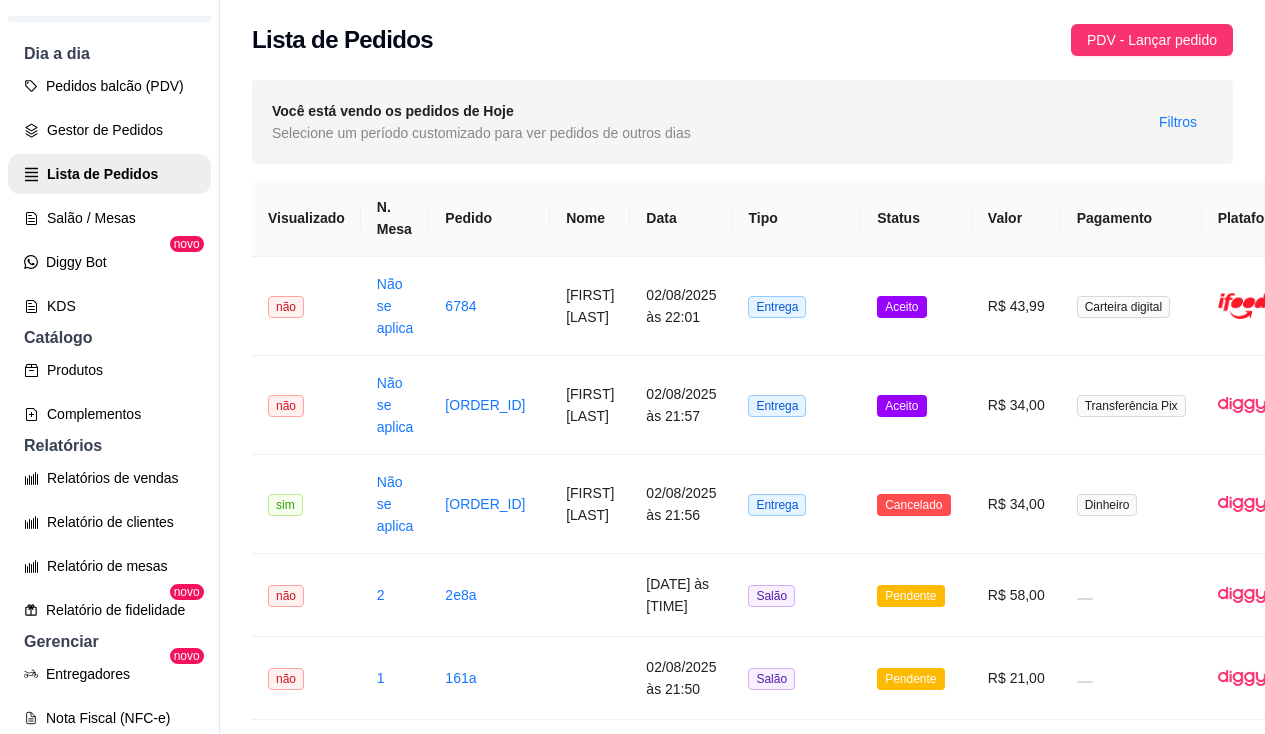 click on "Salão / Mesas" at bounding box center [109, 218] 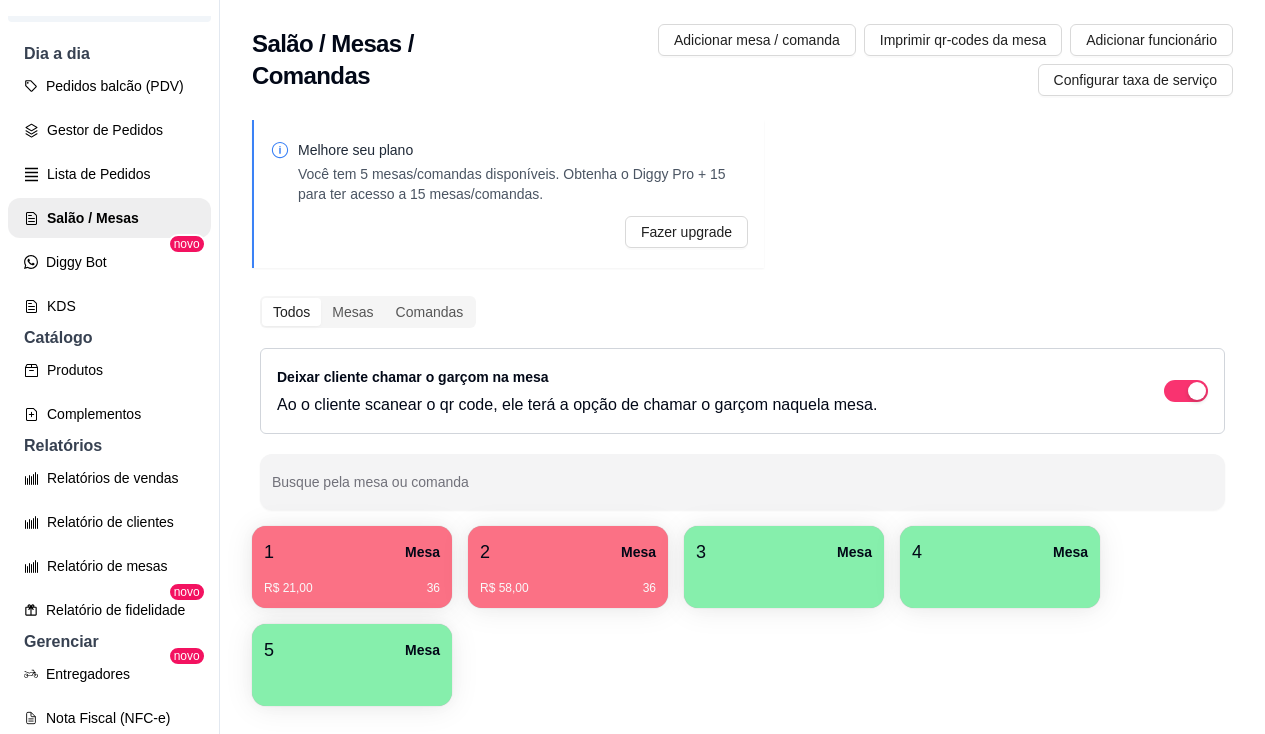 click on "2 Mesa" at bounding box center (568, 552) 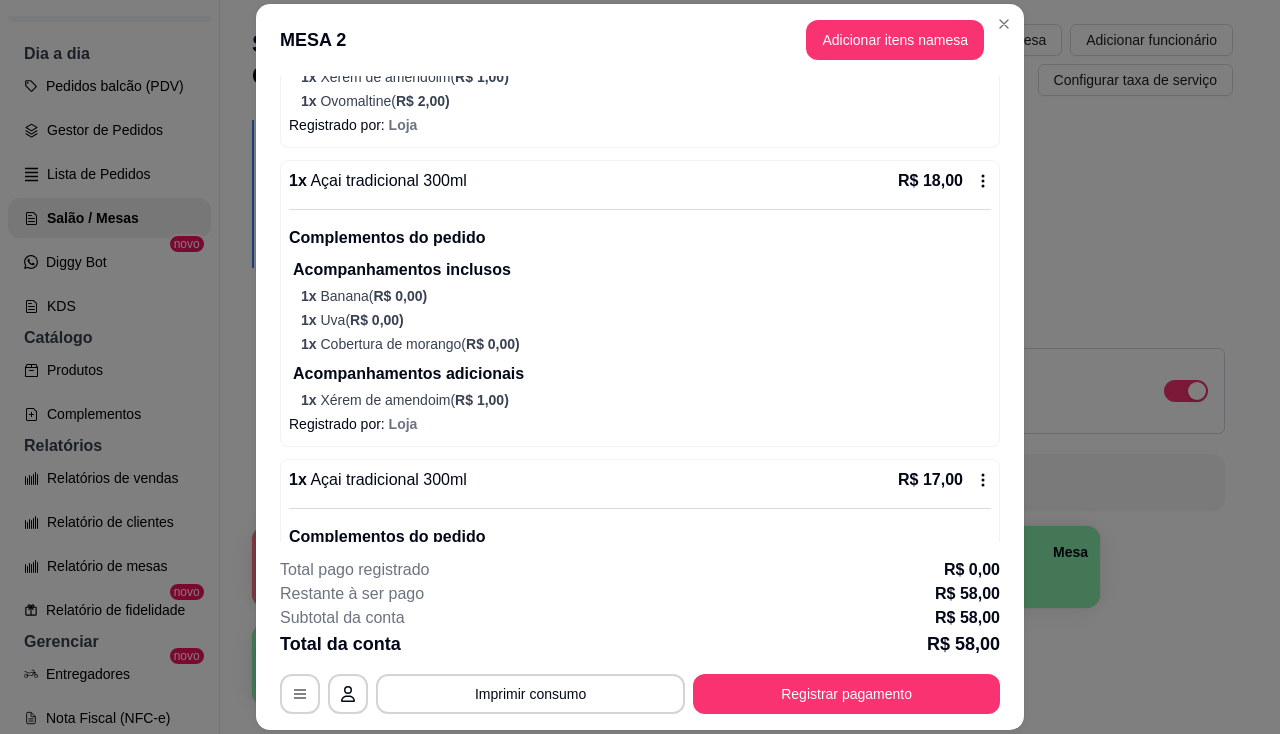 scroll, scrollTop: 655, scrollLeft: 0, axis: vertical 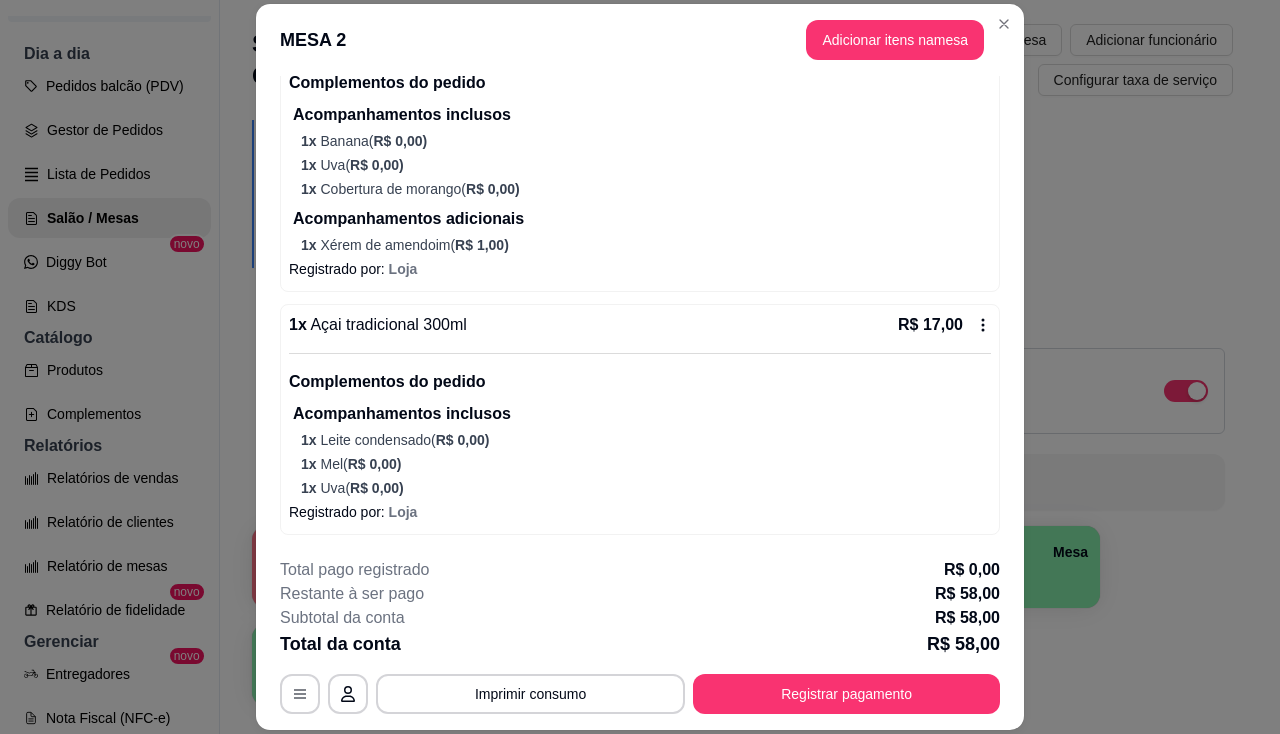 click on "1 x   Mel  ( R$ 0,00 )" at bounding box center (646, 464) 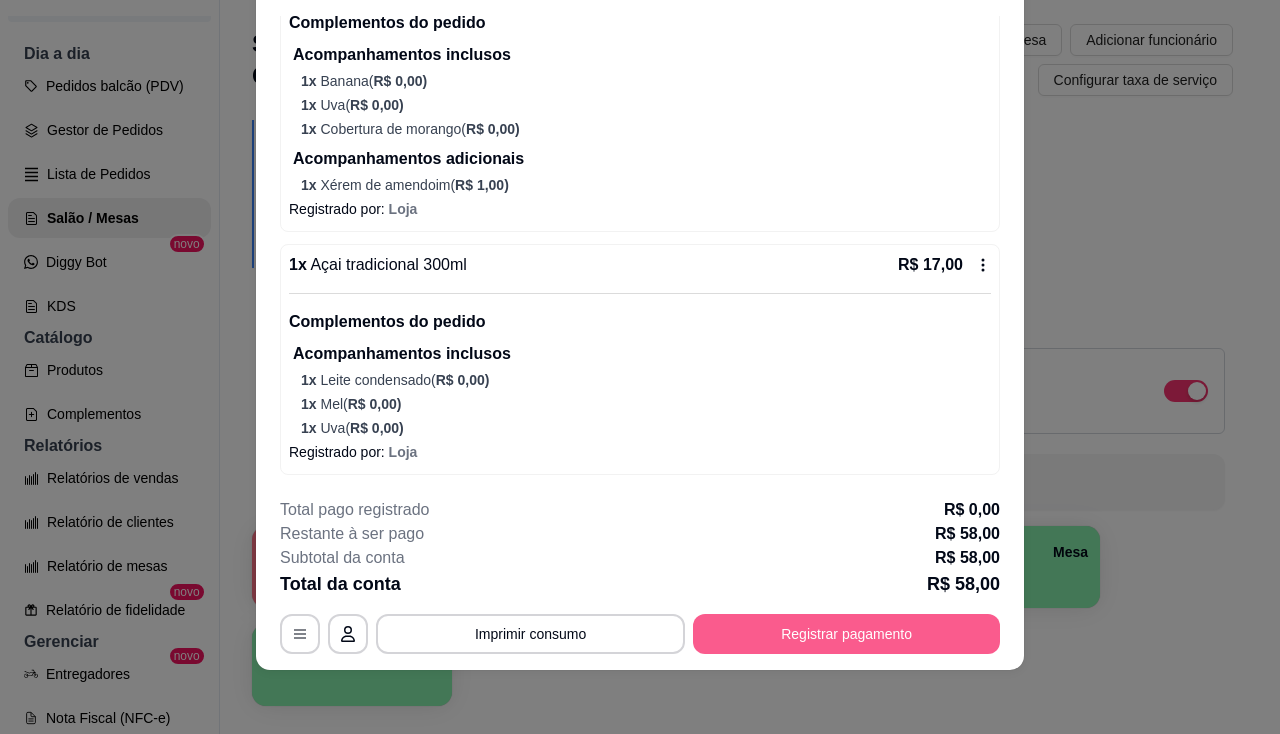 click on "Registrar pagamento" at bounding box center [846, 634] 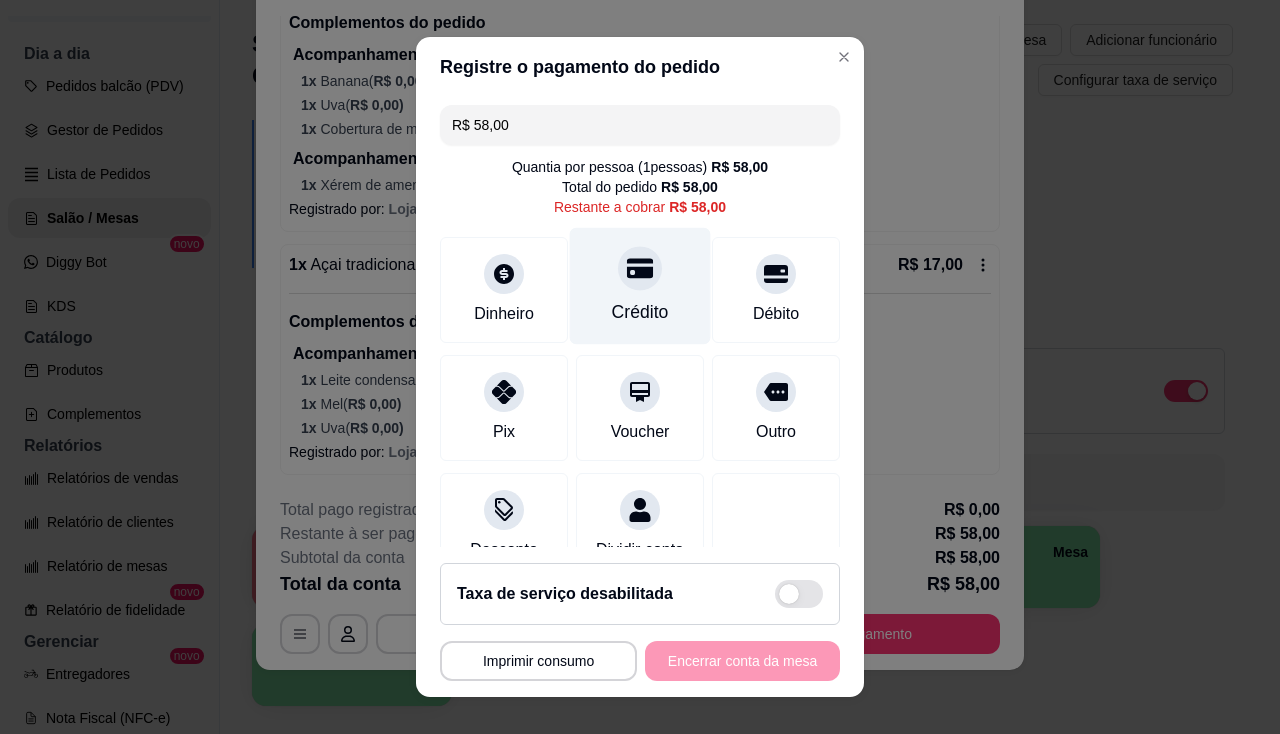 click on "Crédito" at bounding box center [640, 312] 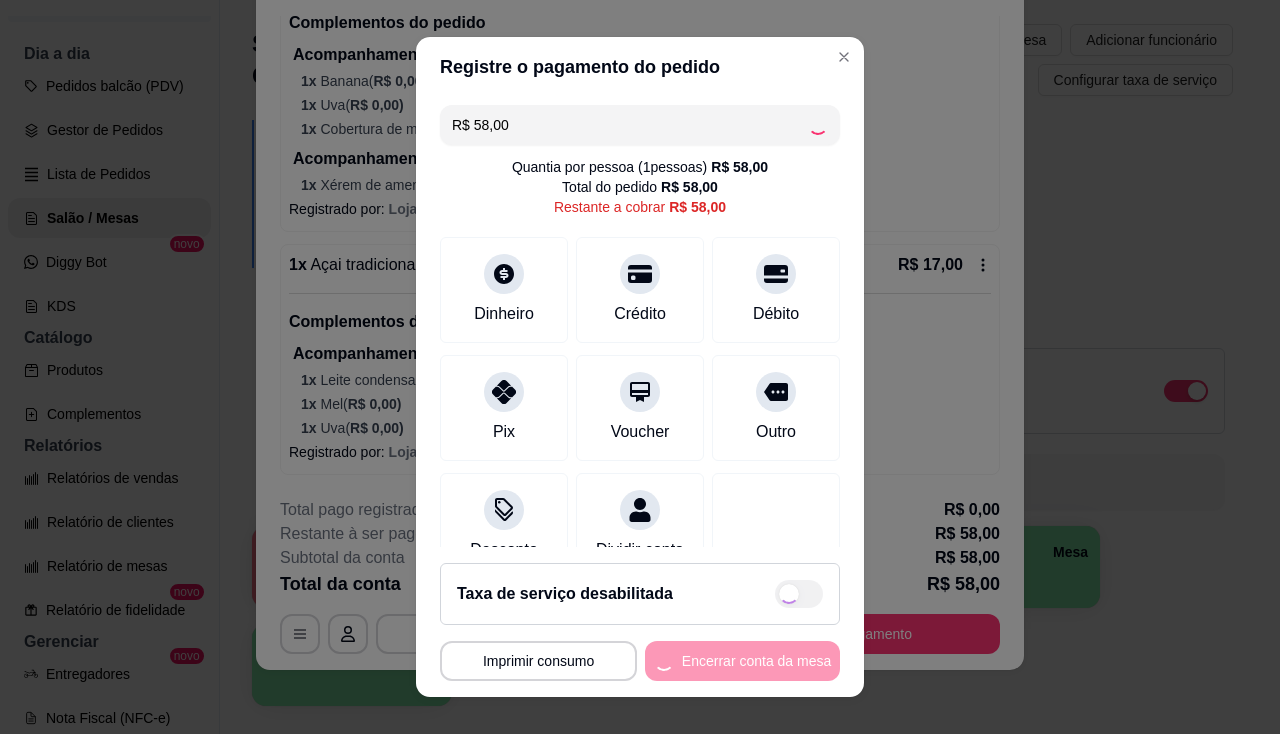 type on "R$ 0,00" 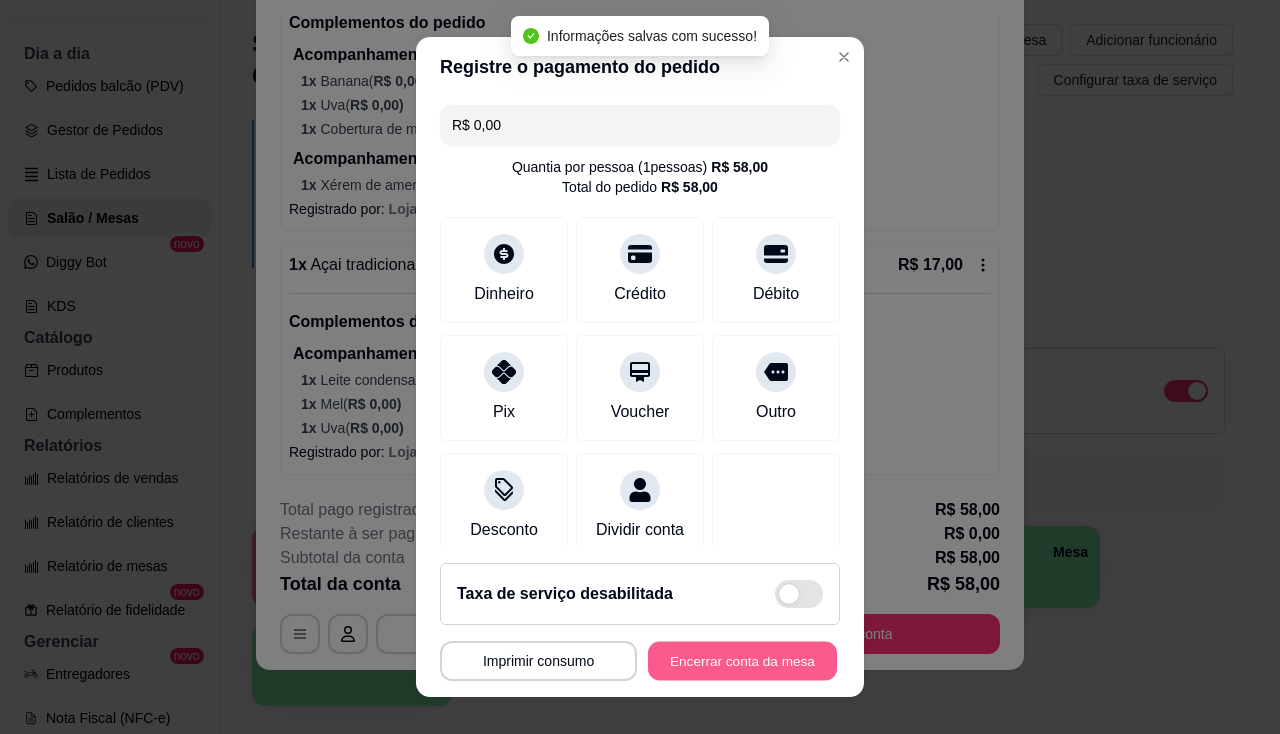 click on "Encerrar conta da mesa" at bounding box center [742, 661] 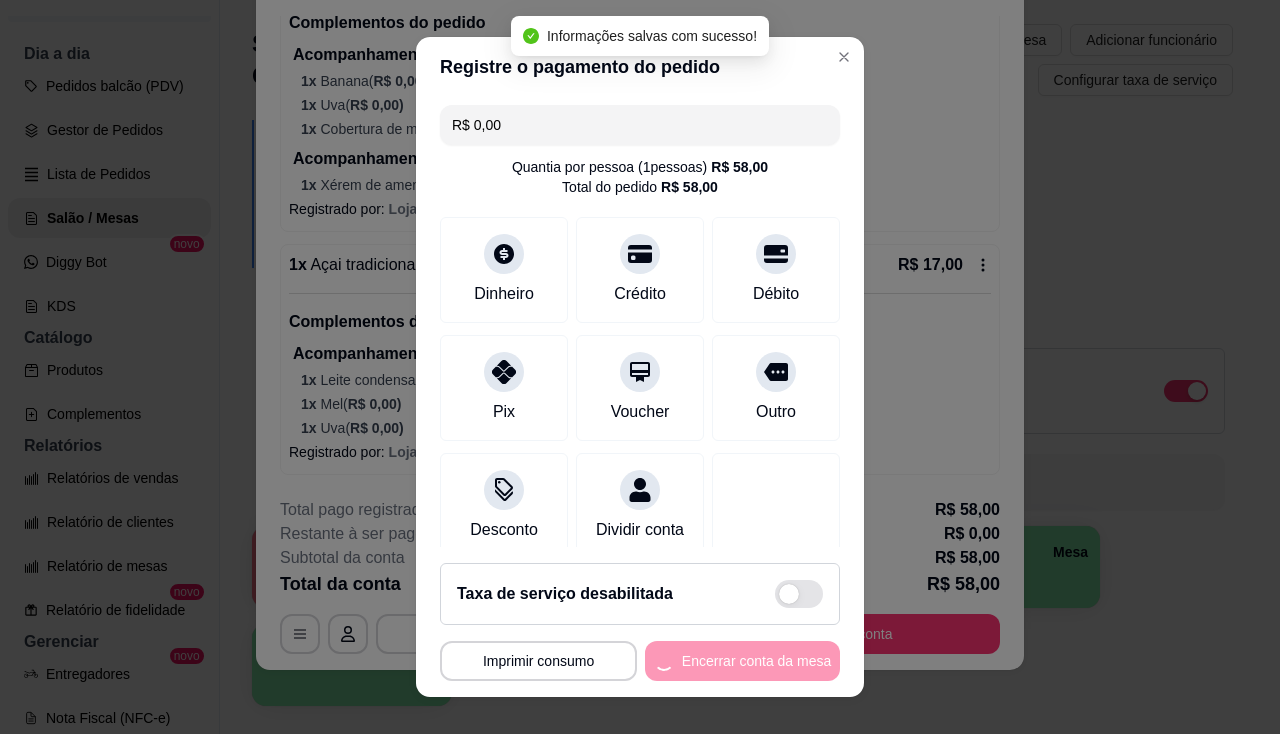 scroll, scrollTop: 0, scrollLeft: 0, axis: both 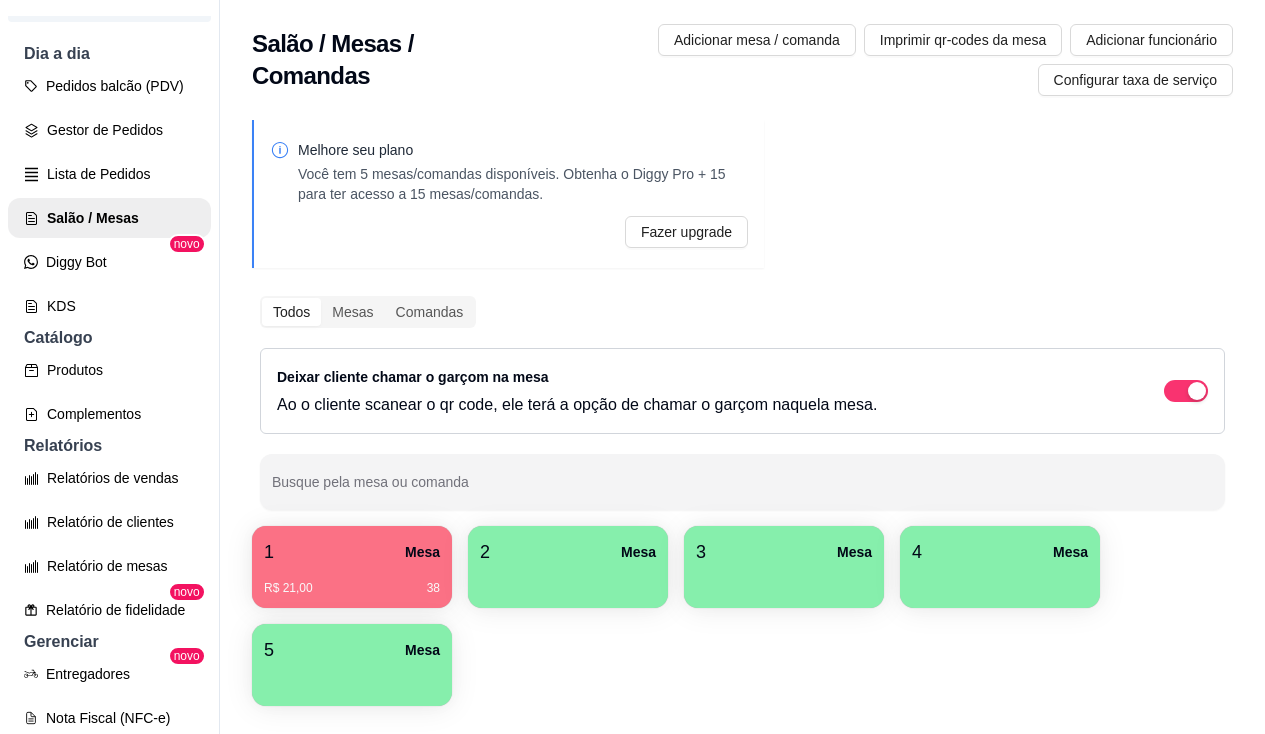click on "1 Mesa R$ 21,00 38" at bounding box center [352, 567] 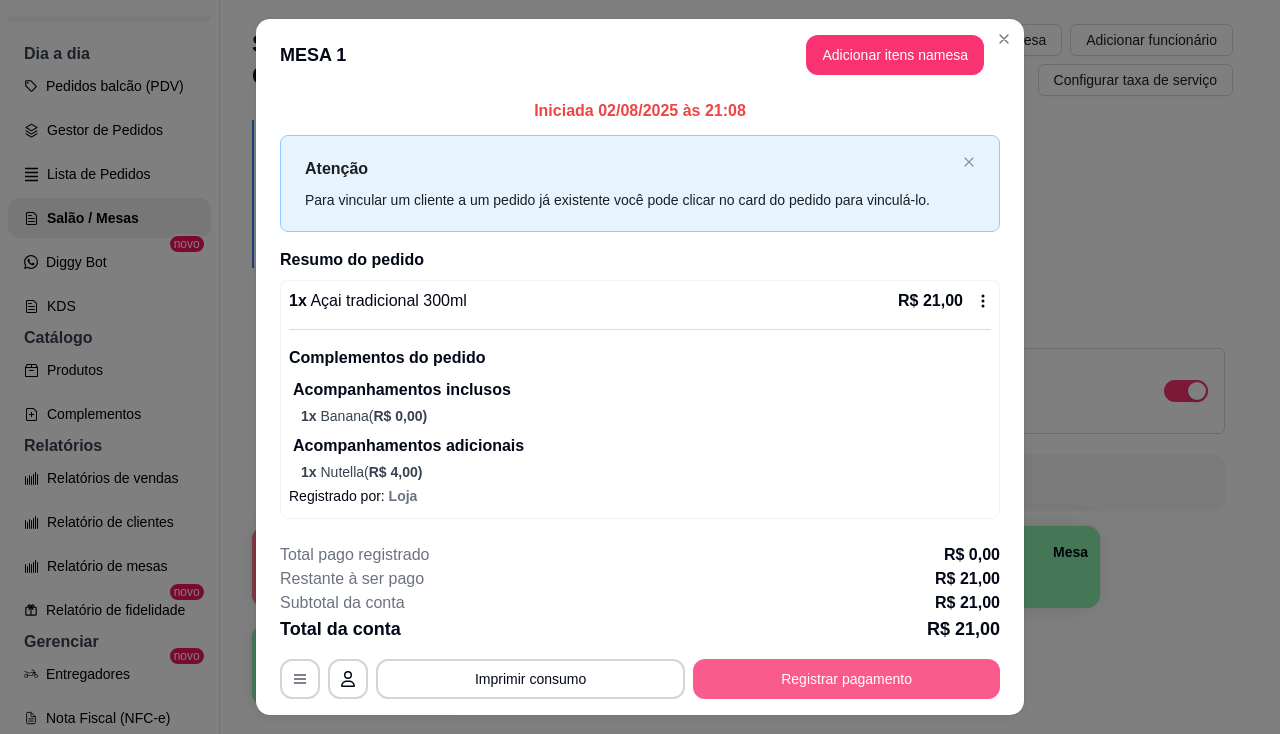 click on "Registrar pagamento" at bounding box center (846, 679) 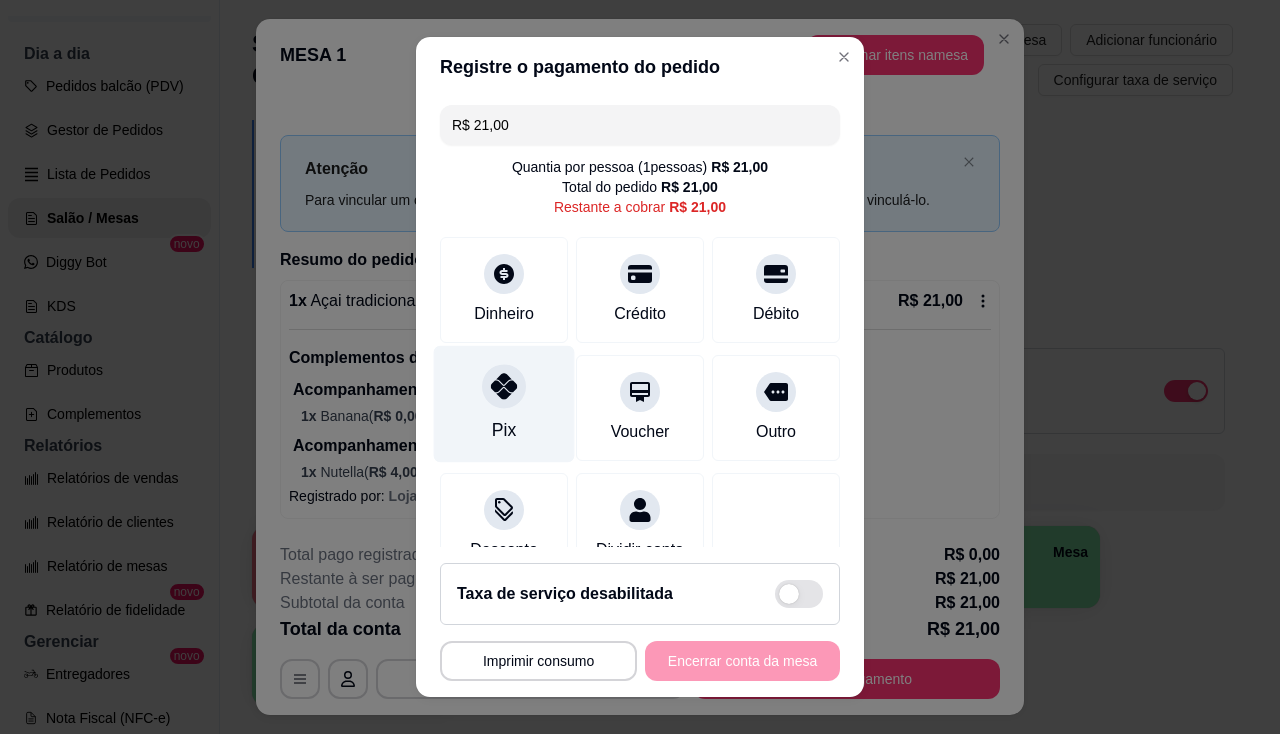 click on "Pix" at bounding box center [504, 403] 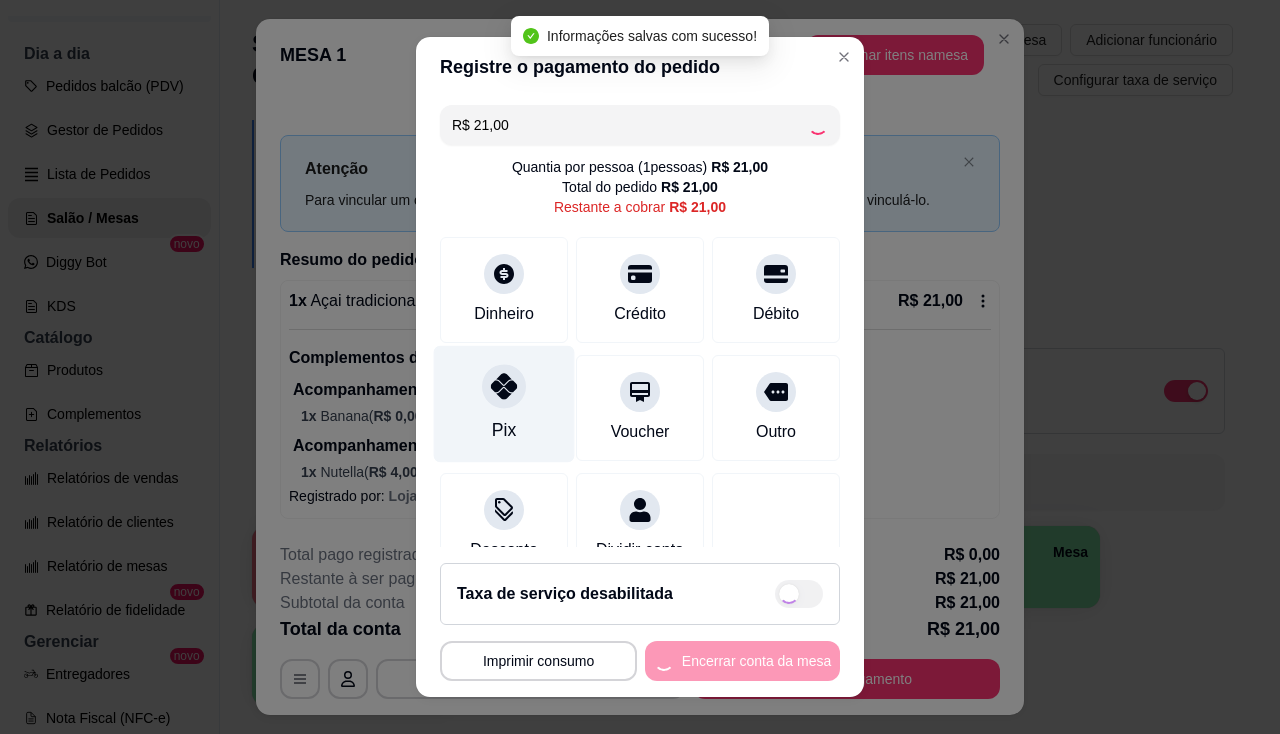 type on "R$ 0,00" 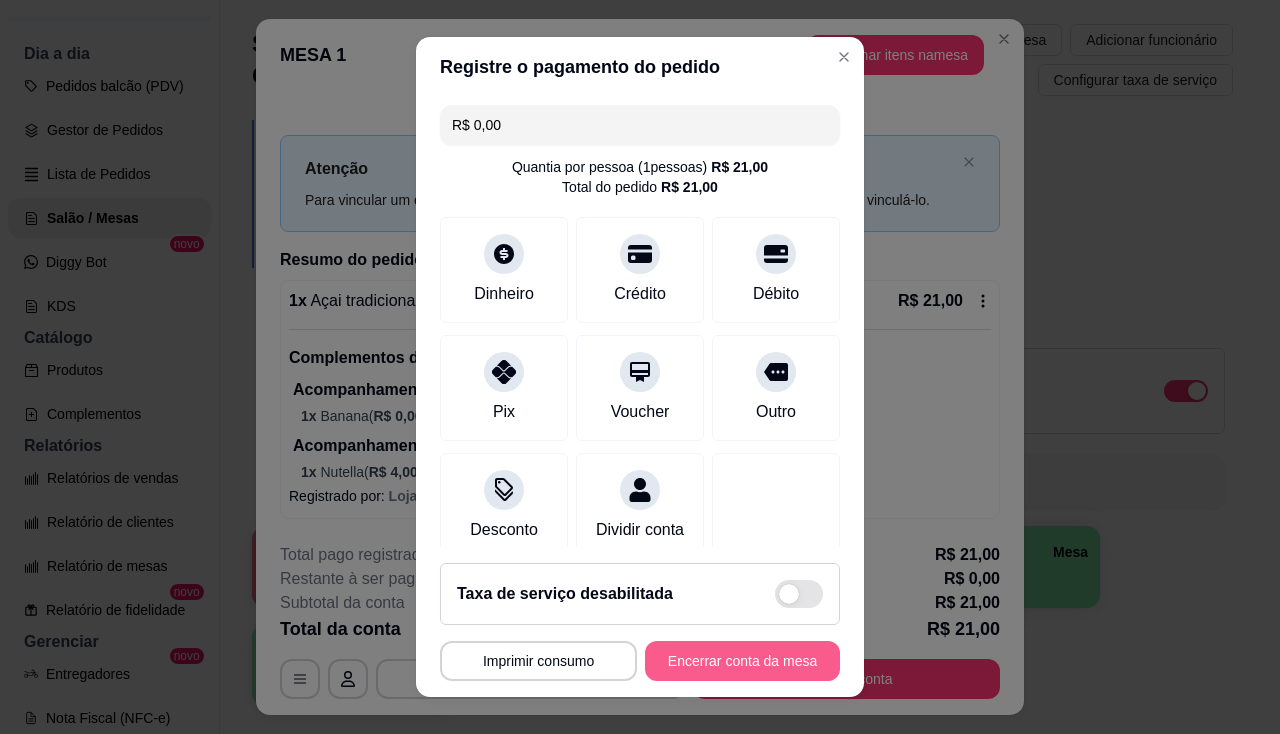 click on "Encerrar conta da mesa" at bounding box center [742, 661] 